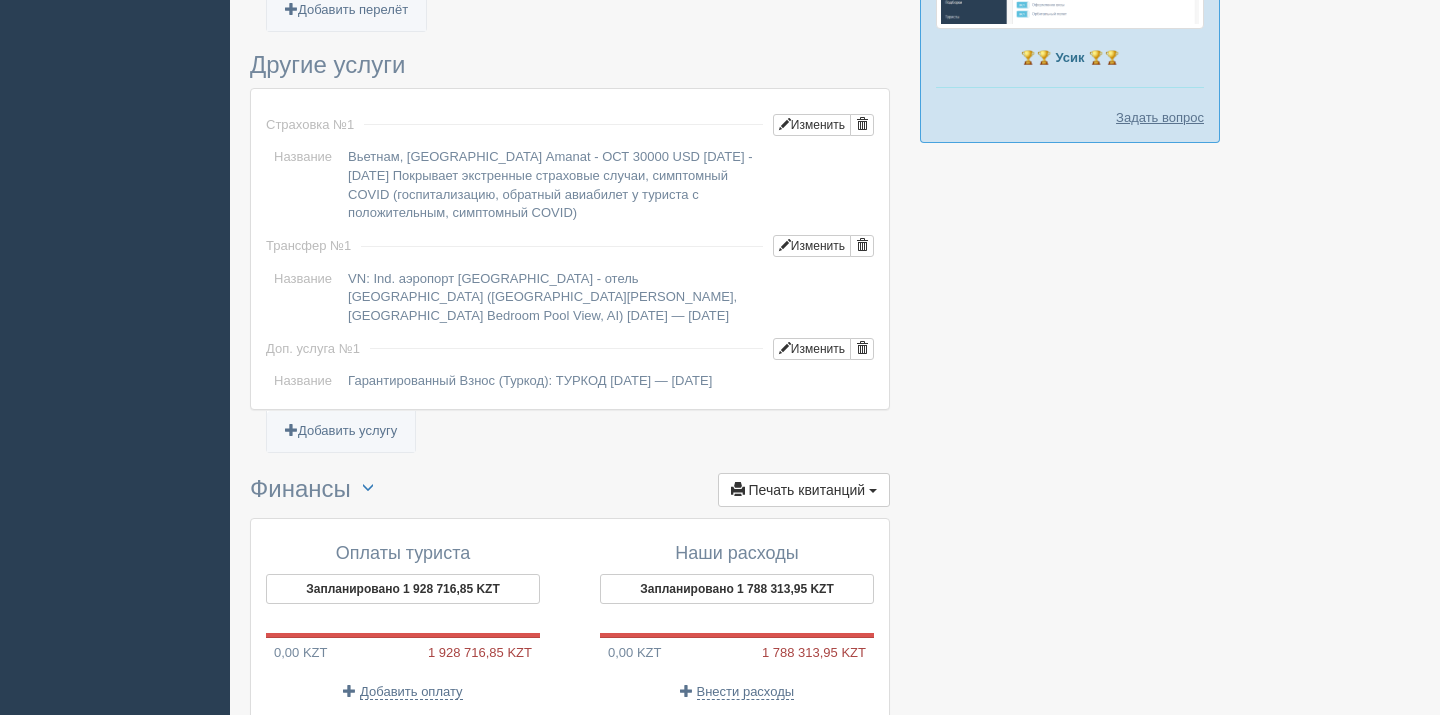 scroll, scrollTop: 1753, scrollLeft: 0, axis: vertical 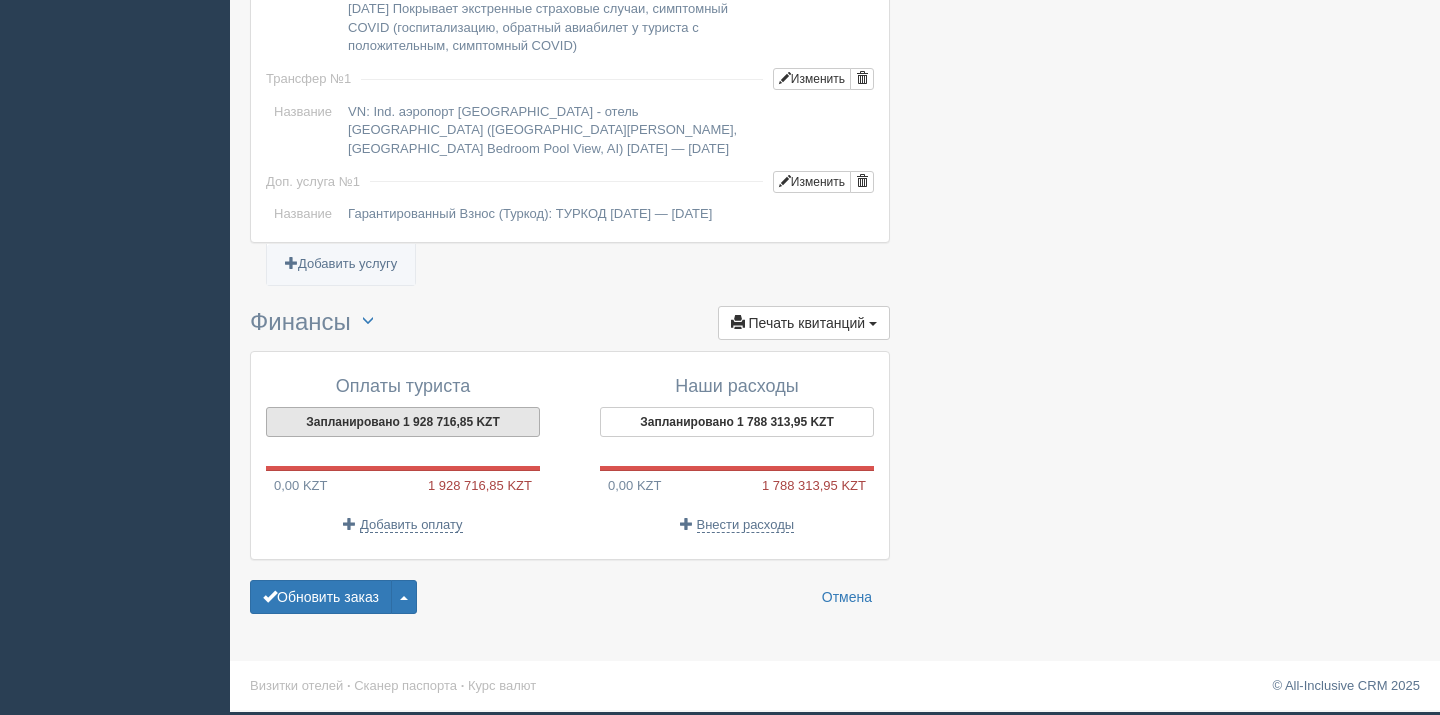 click on "Запланировано 1 928 716,85 KZT" at bounding box center (403, 422) 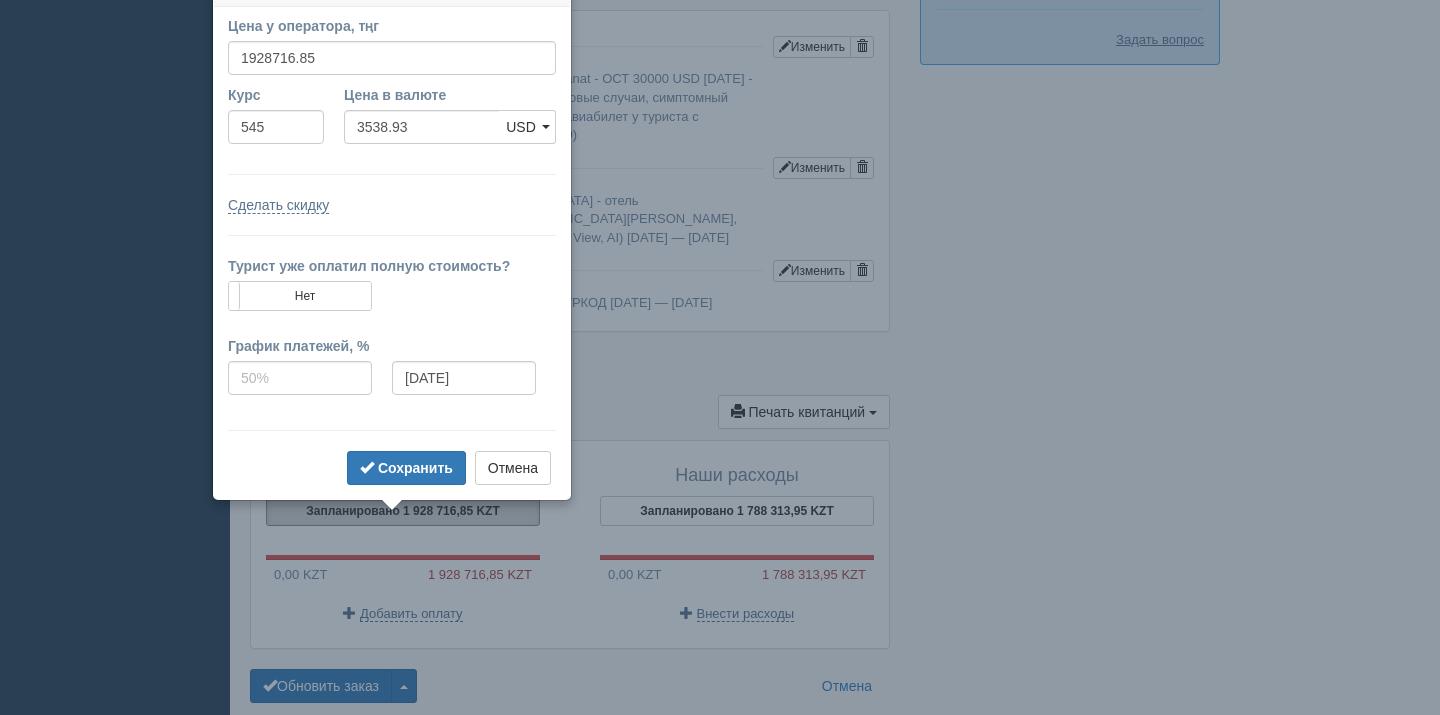 scroll, scrollTop: 1620, scrollLeft: 0, axis: vertical 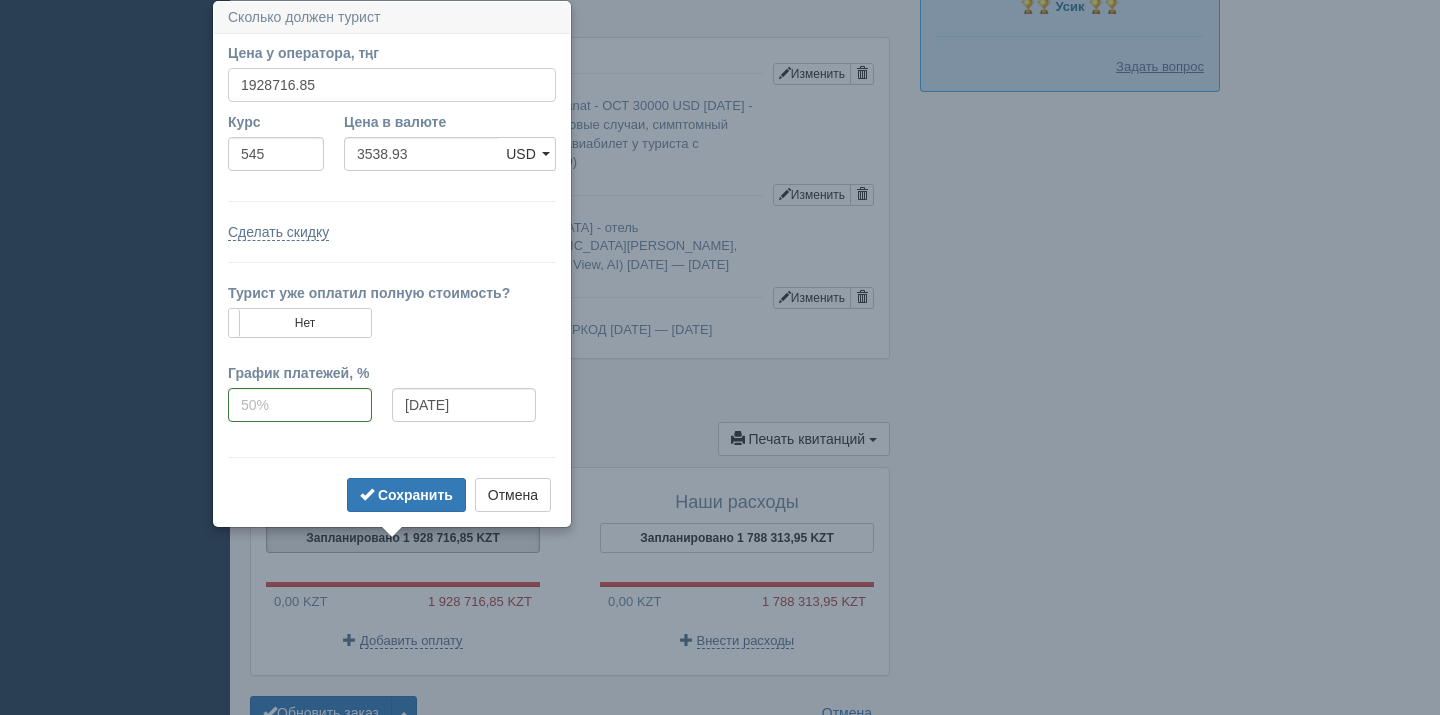 drag, startPoint x: 334, startPoint y: 82, endPoint x: 190, endPoint y: 87, distance: 144.08678 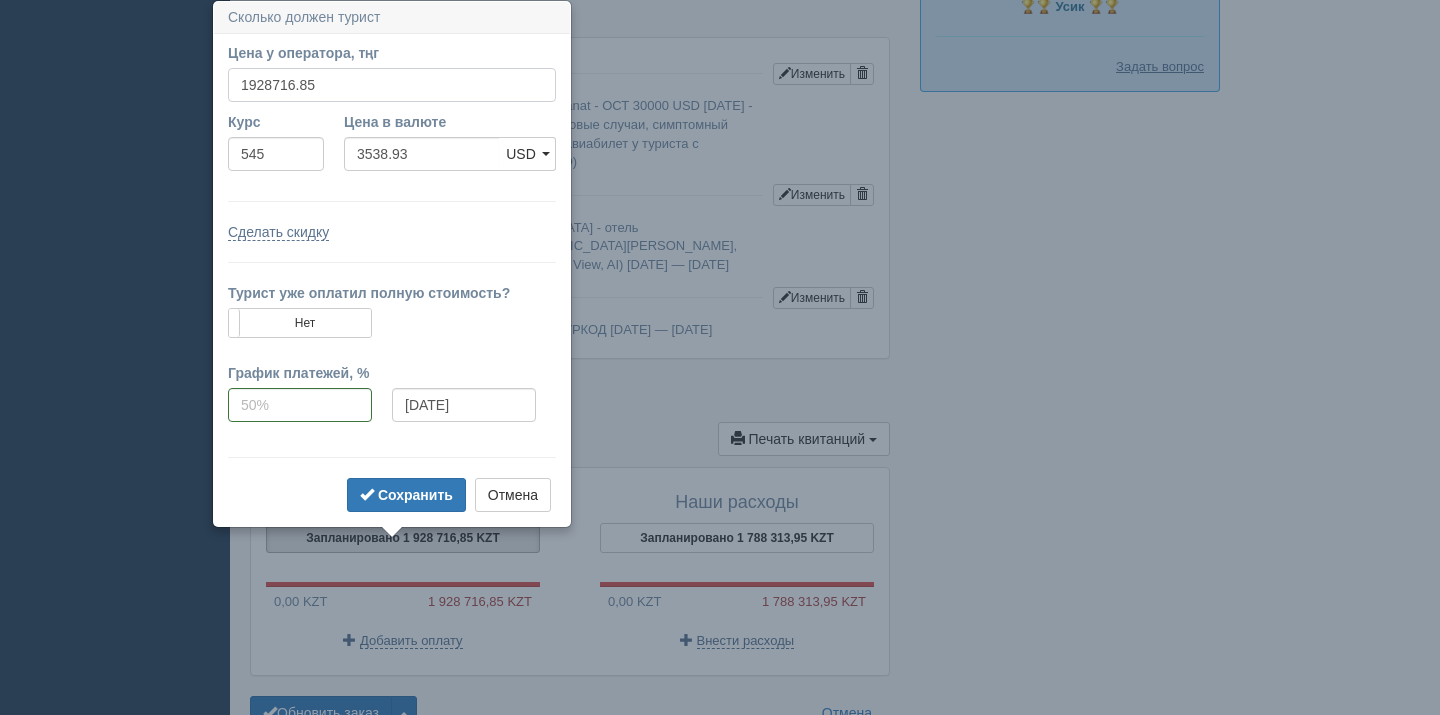 click on "All-Inclusive CRM
Напоминания
Заказы
Активные" at bounding box center [720, -1263] 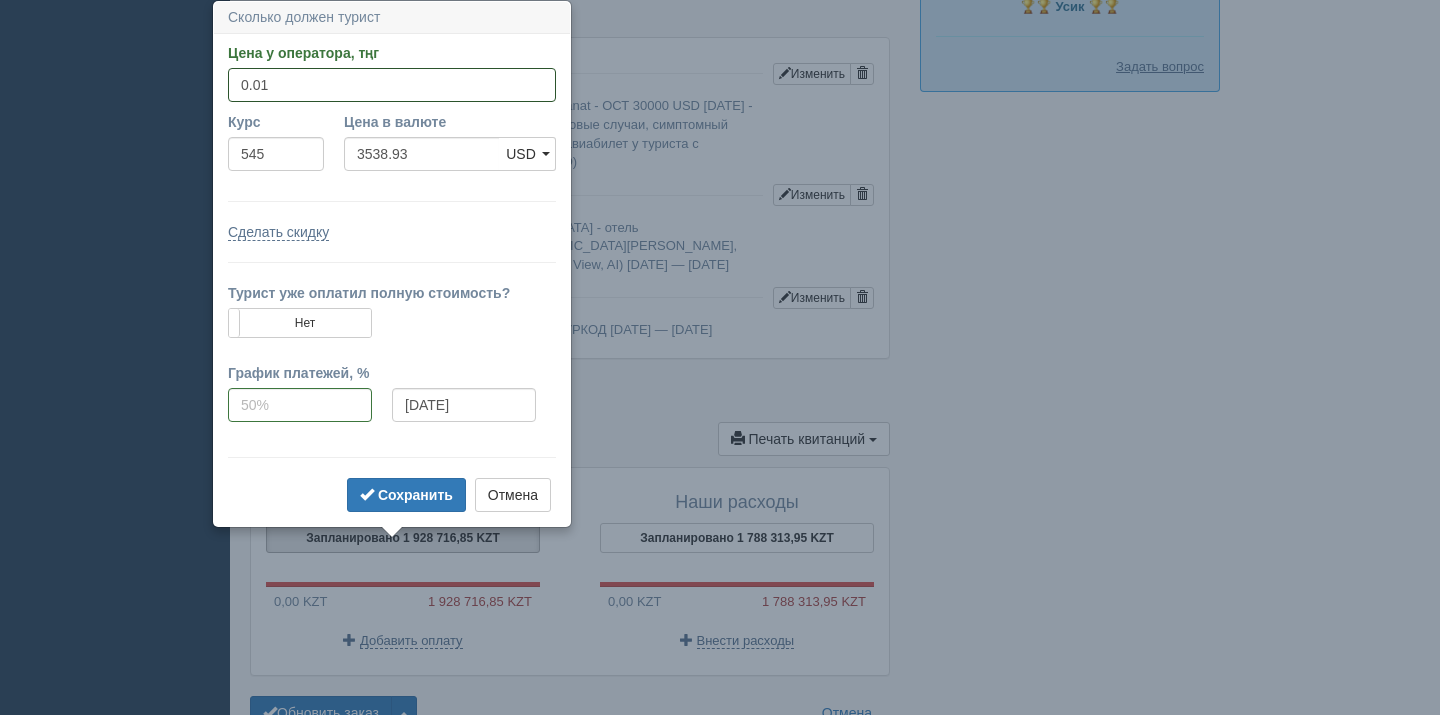 type on "0.01" 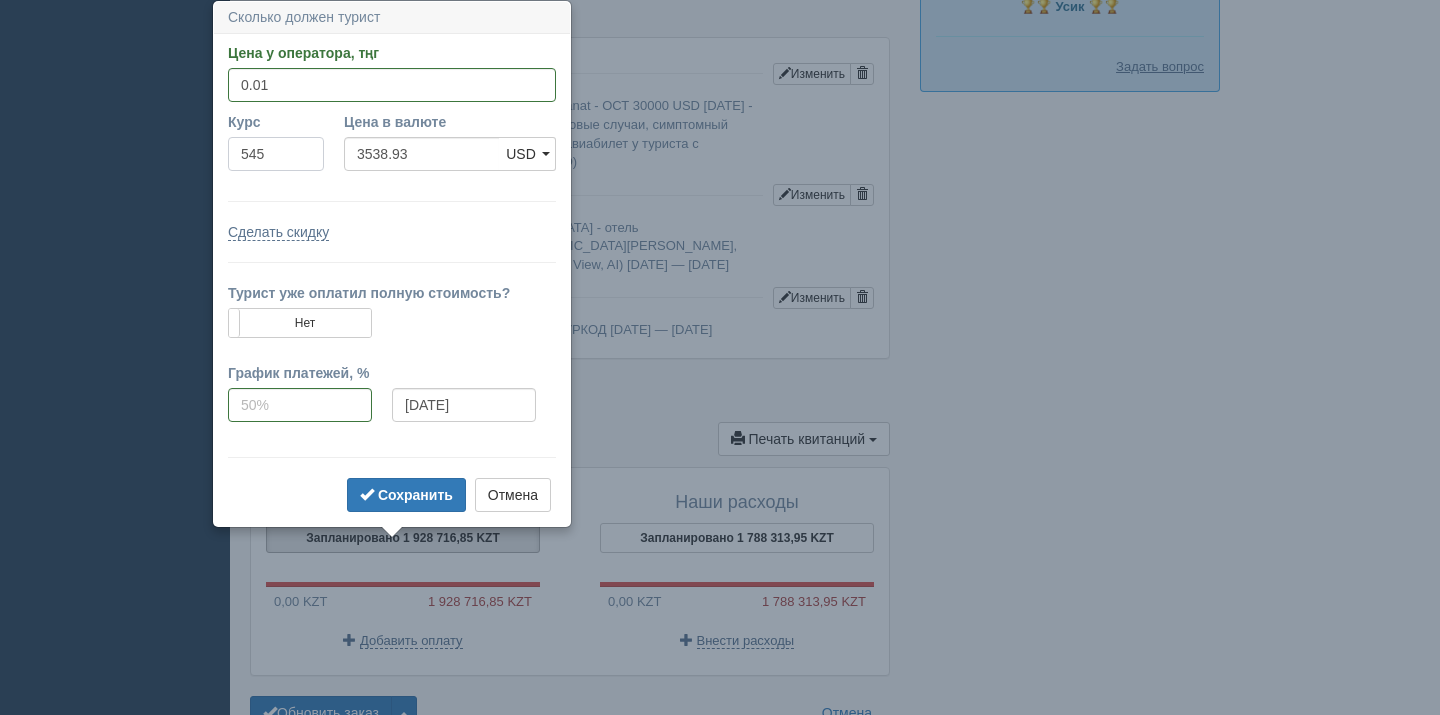 type on "0.00" 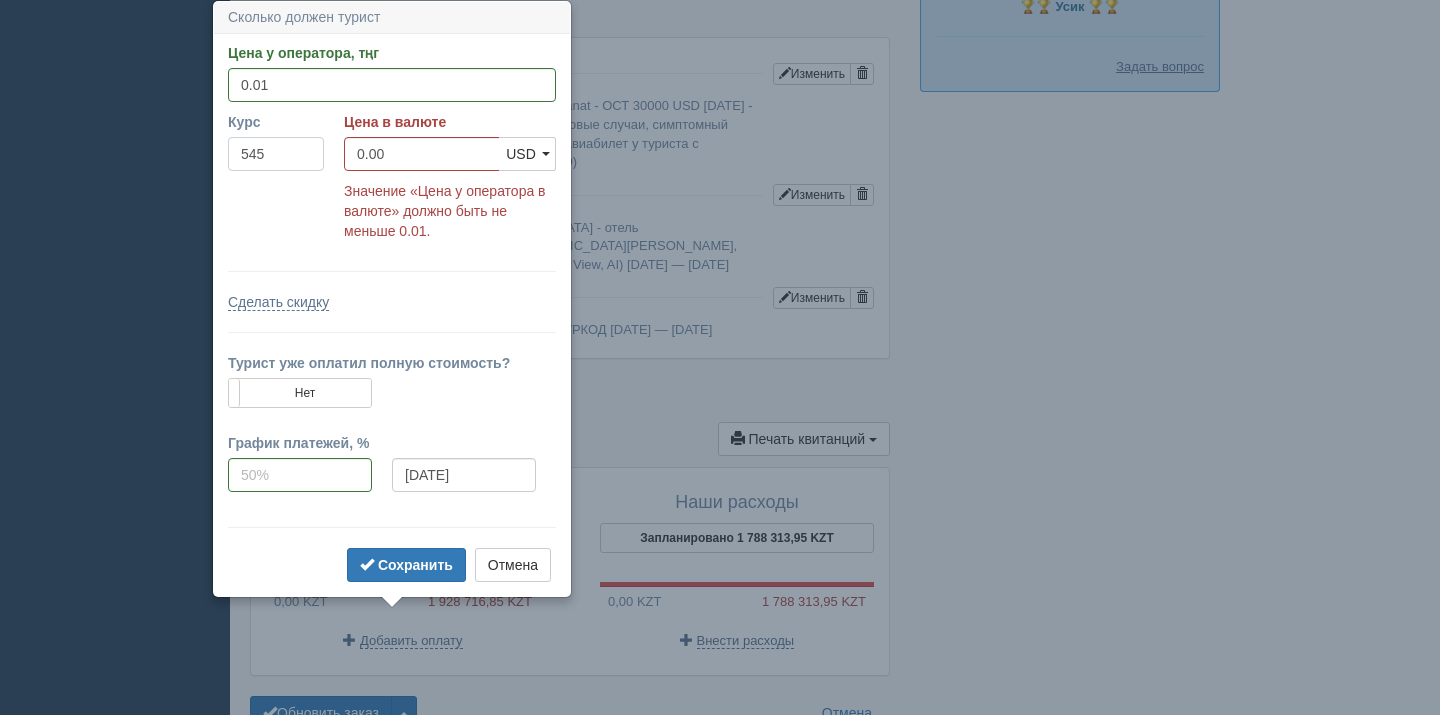 drag, startPoint x: 310, startPoint y: 165, endPoint x: 224, endPoint y: 153, distance: 86.833176 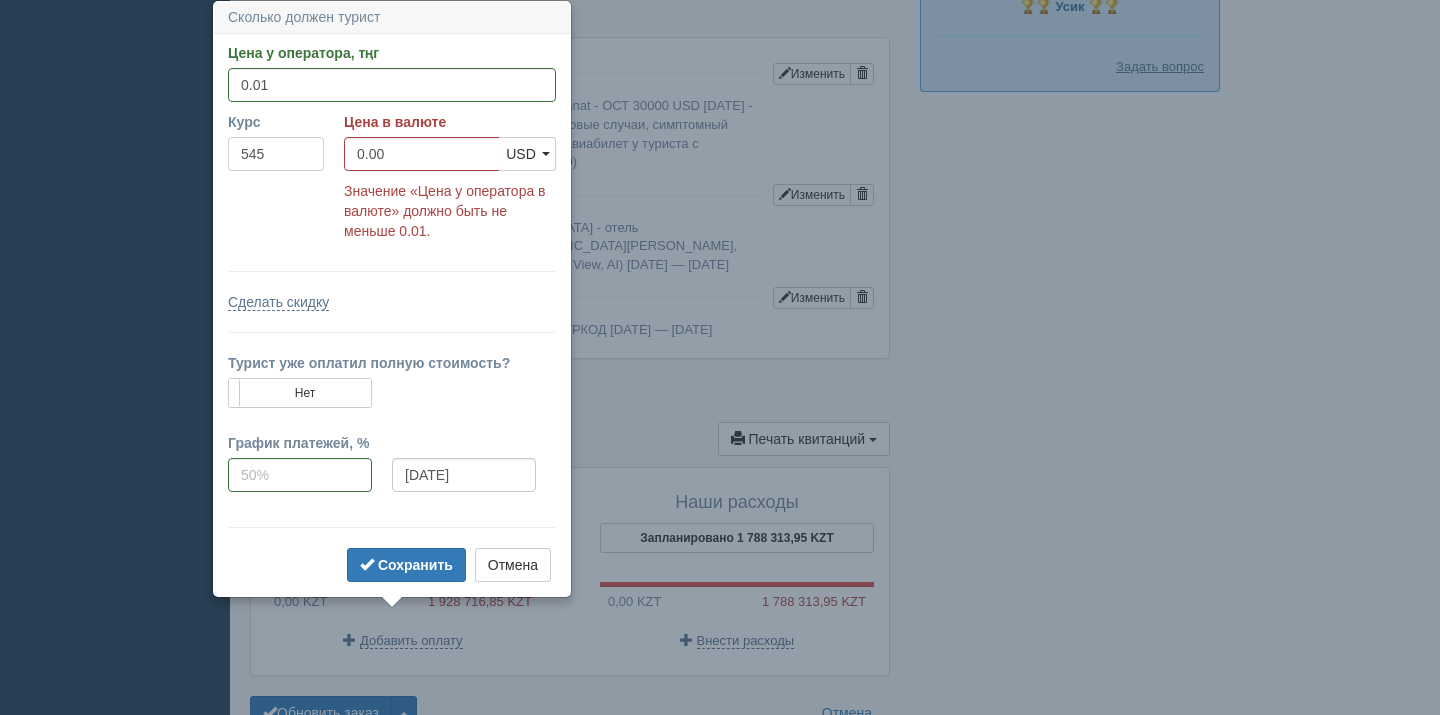 click on "Курс
545" at bounding box center (276, 146) 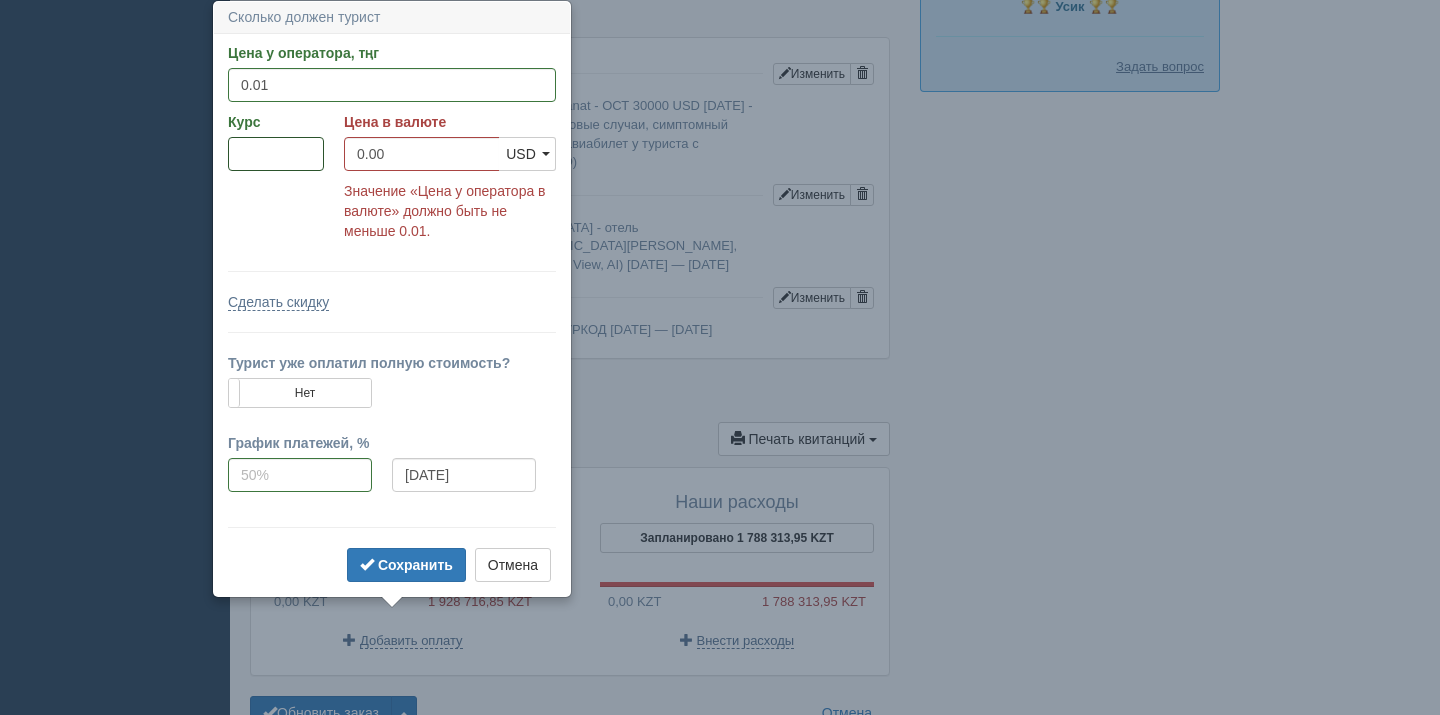 type 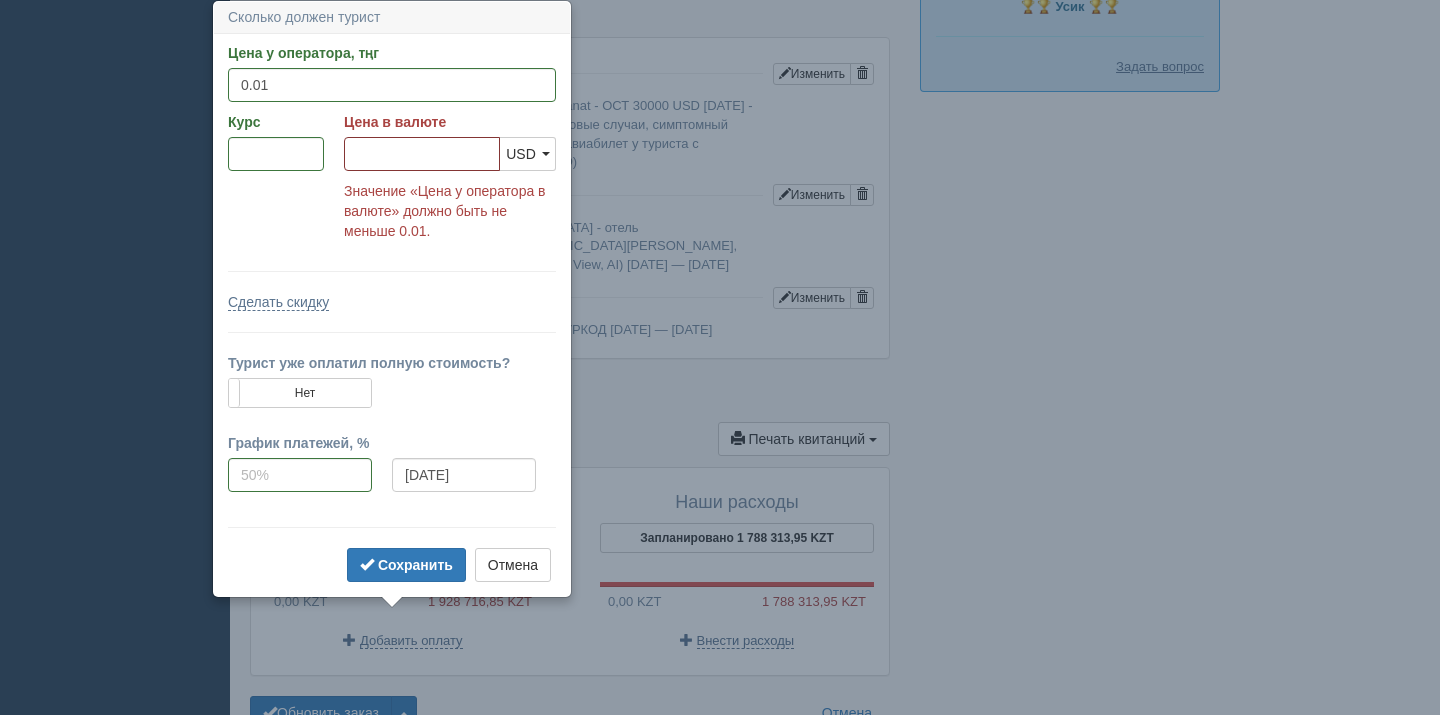 click on "Цена в валюте" at bounding box center (422, 154) 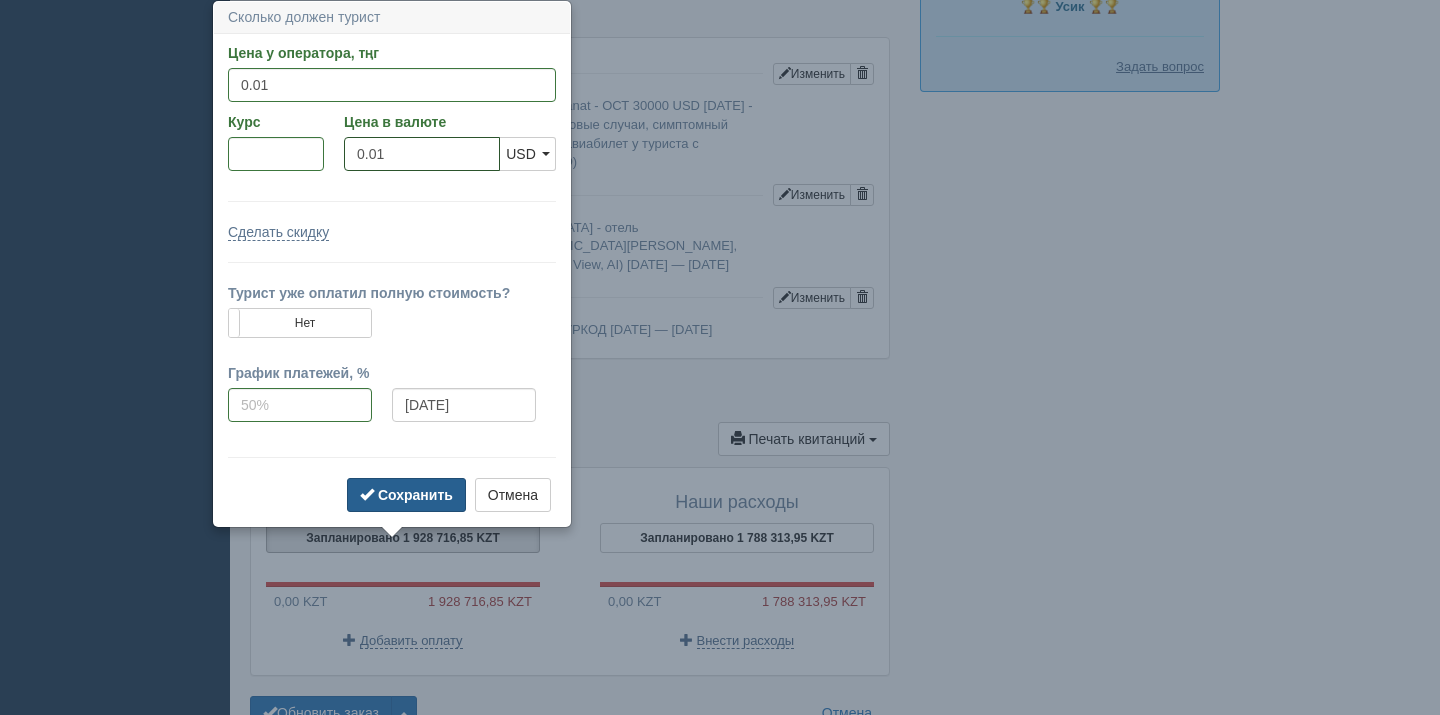 type on "0.01" 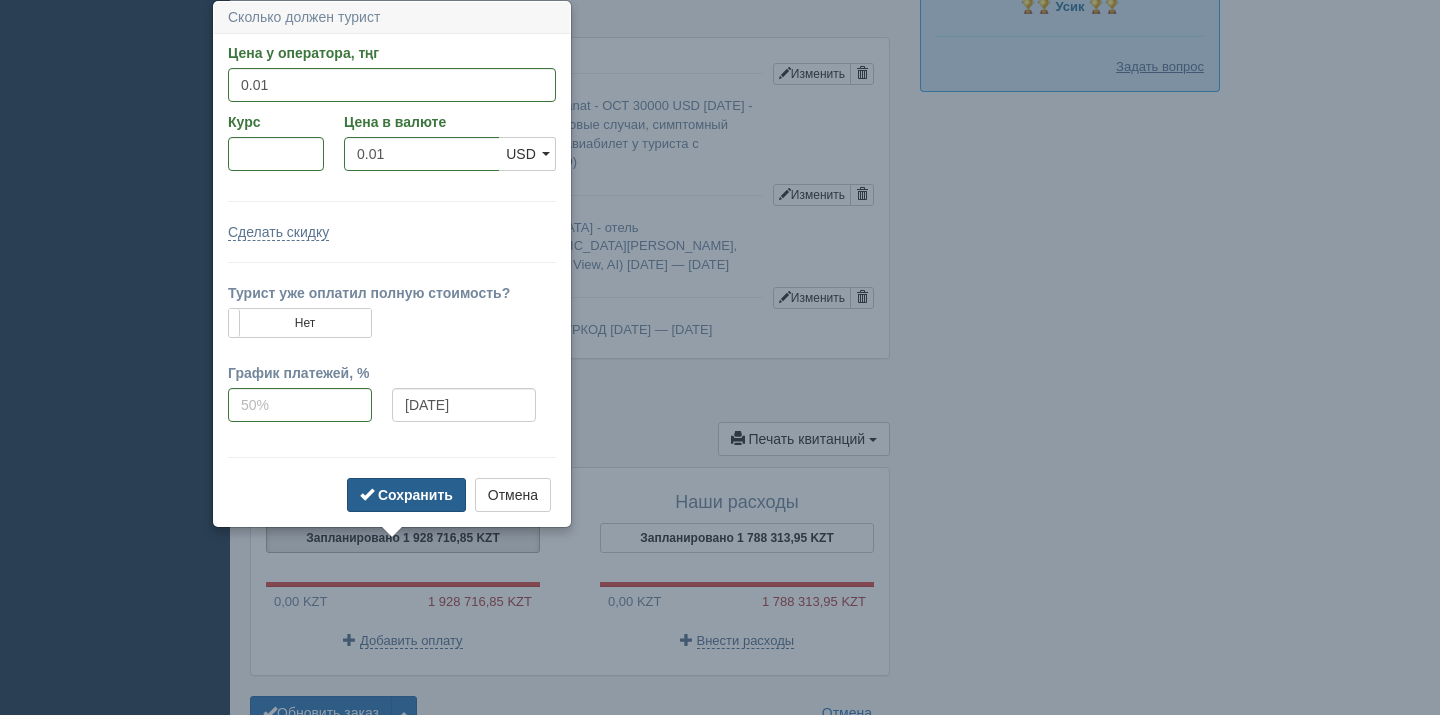 type on "1.00" 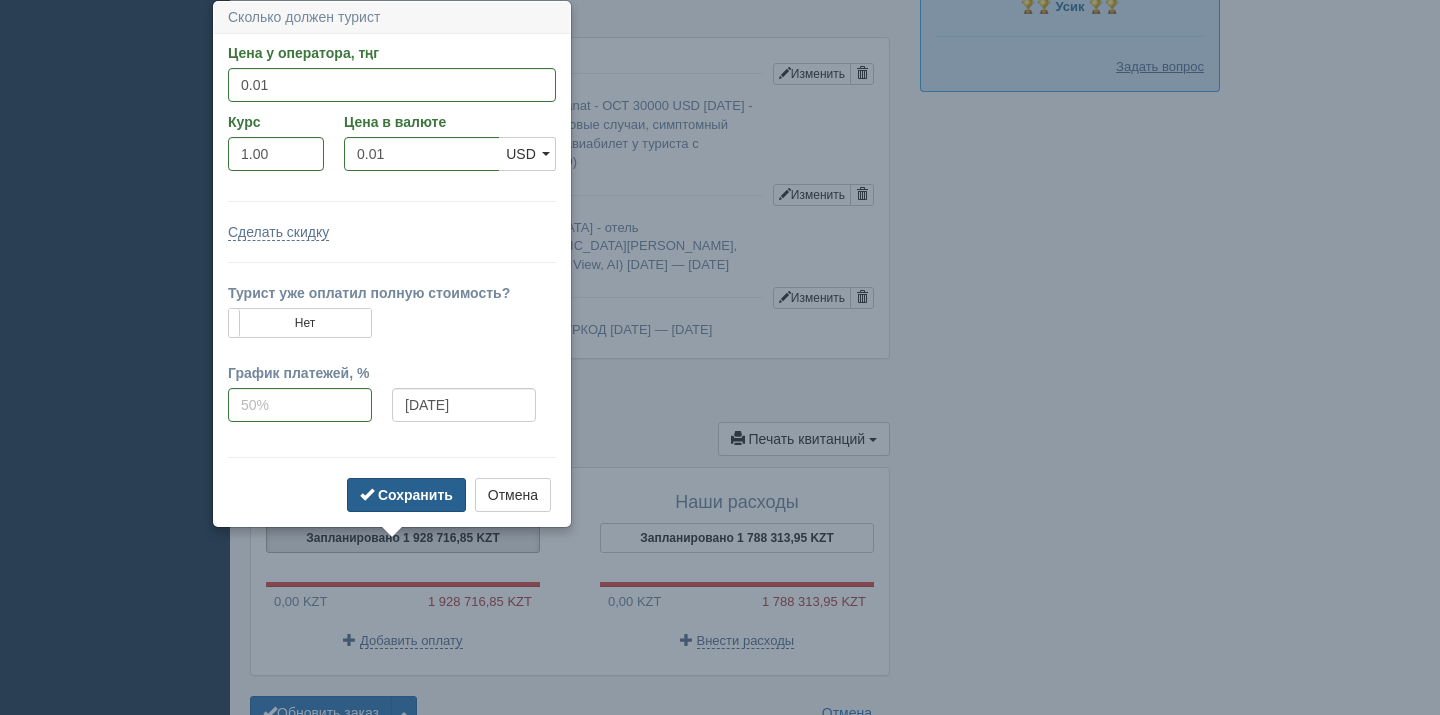 click on "Сохранить" at bounding box center (415, 495) 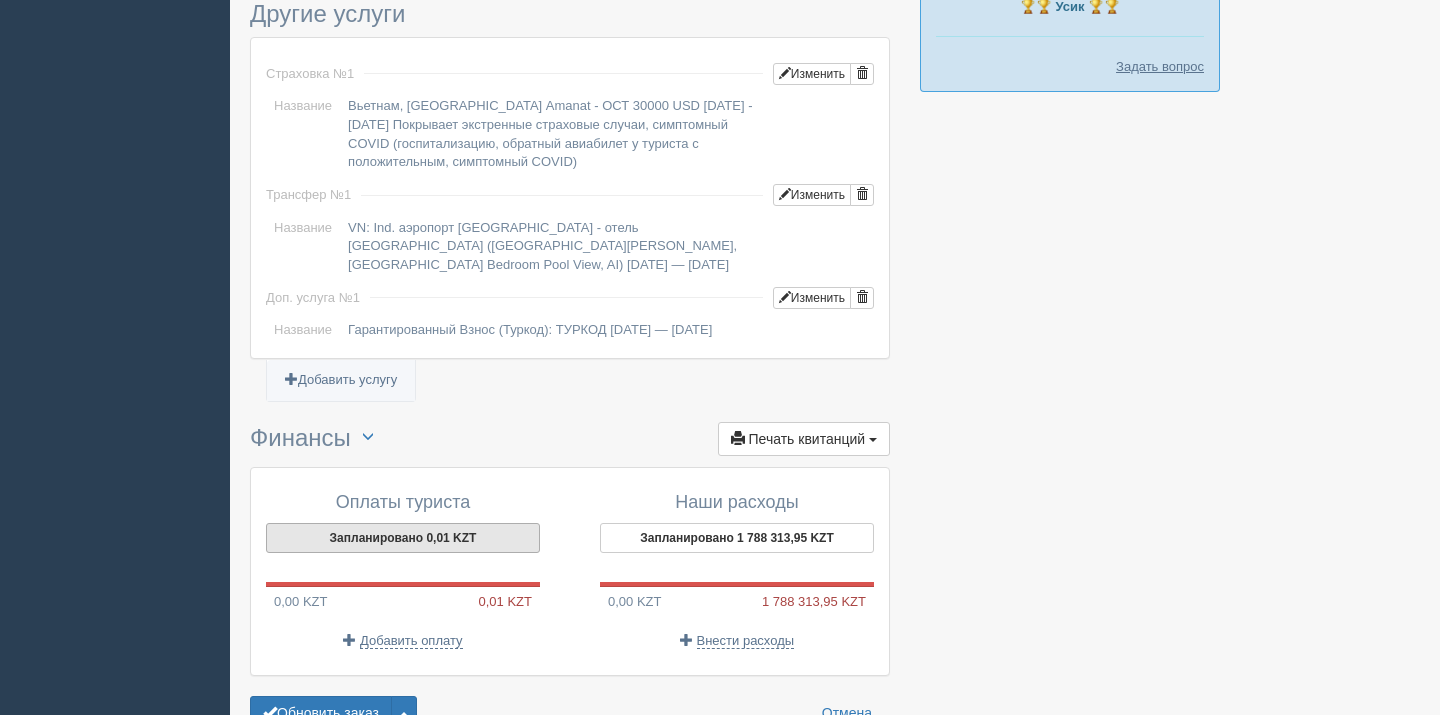 click on "Запланировано 0,01 KZT" at bounding box center (403, 538) 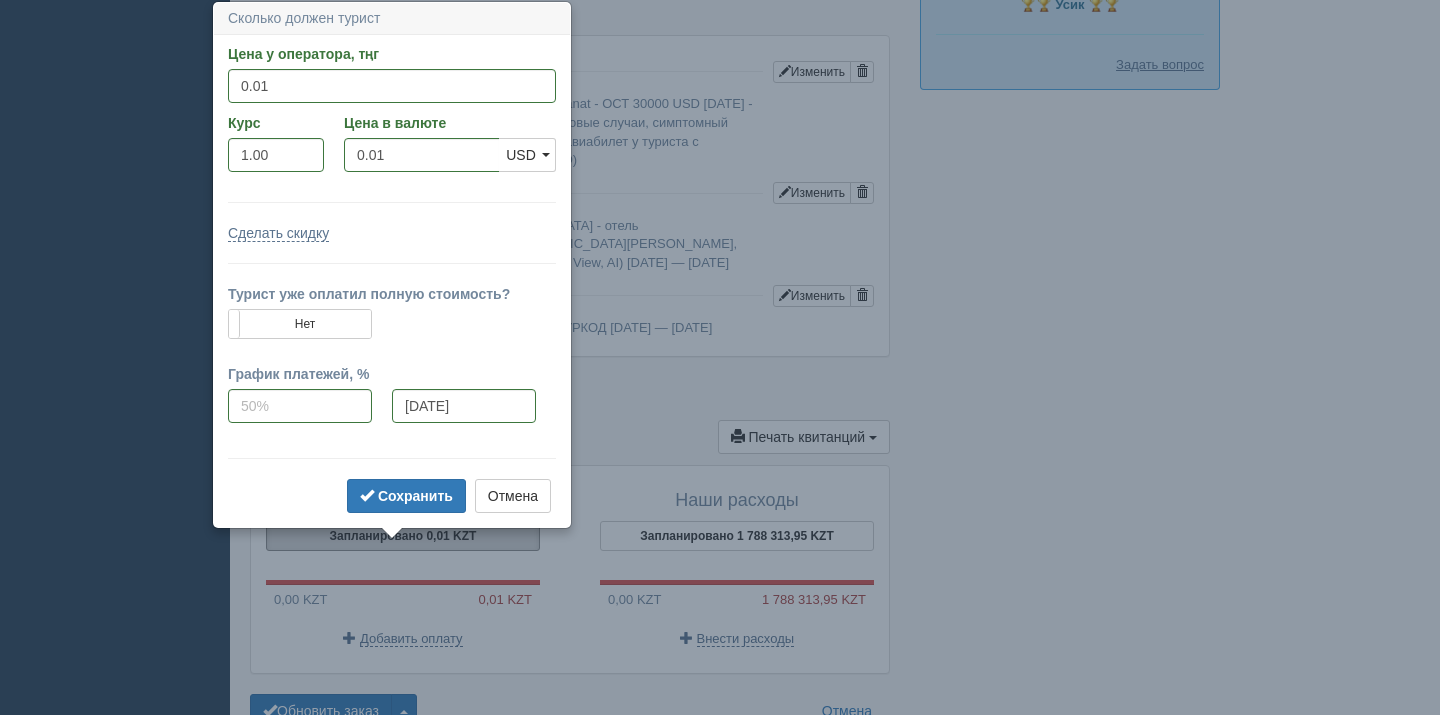 scroll, scrollTop: 1623, scrollLeft: 0, axis: vertical 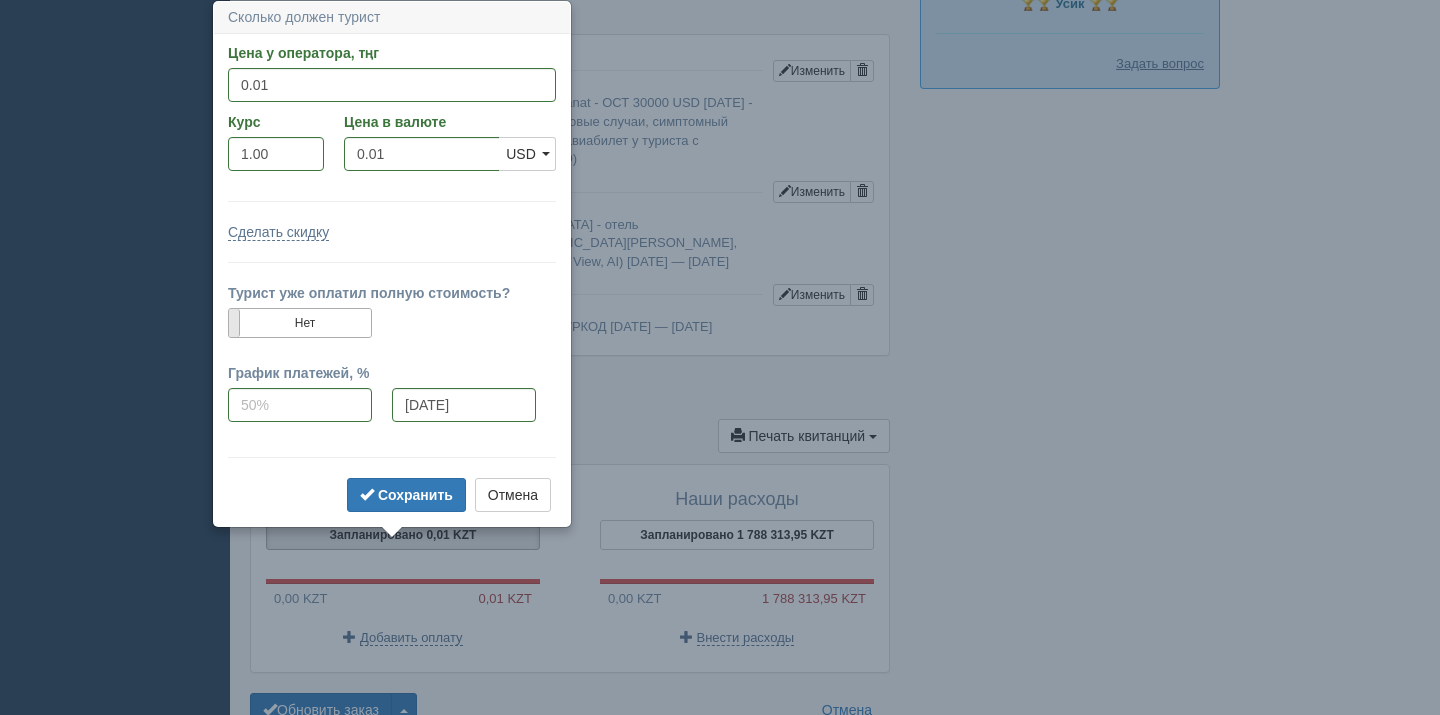 click at bounding box center (229, 323) 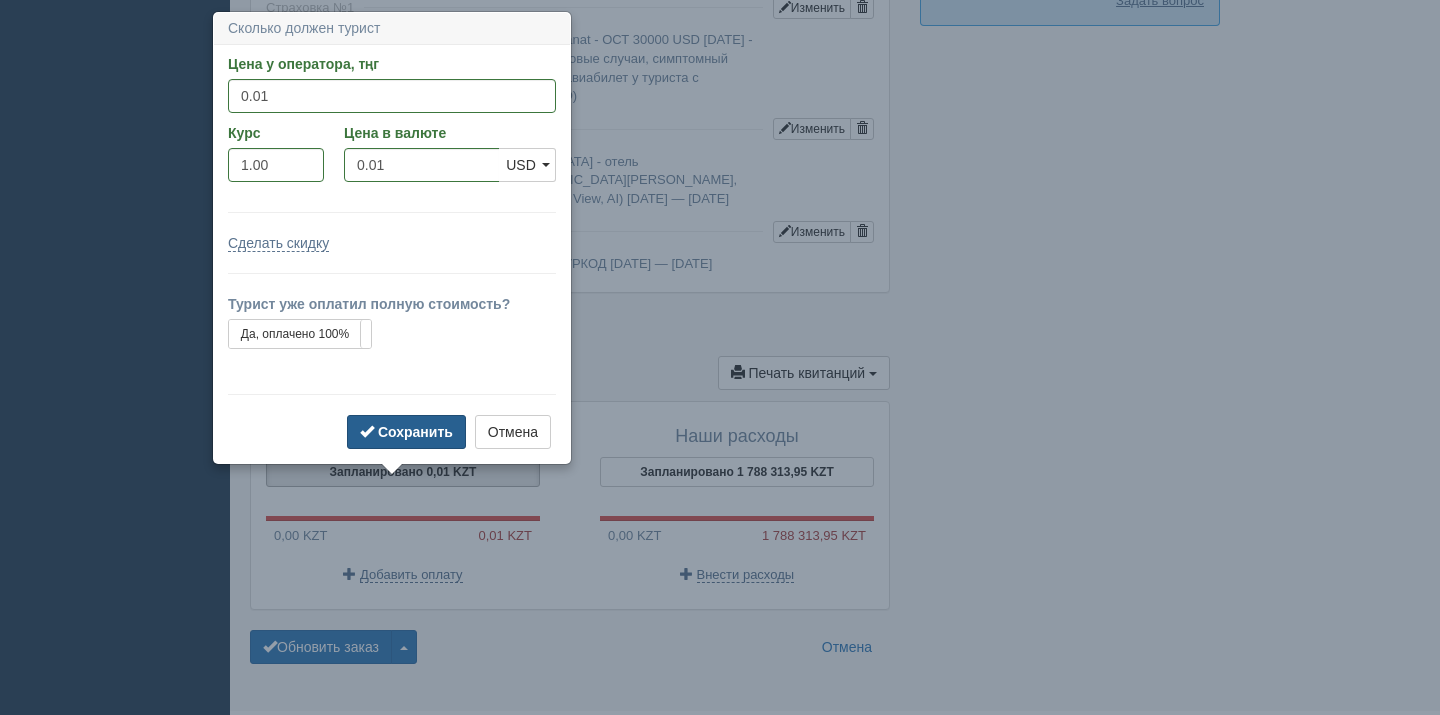 scroll, scrollTop: 1697, scrollLeft: 0, axis: vertical 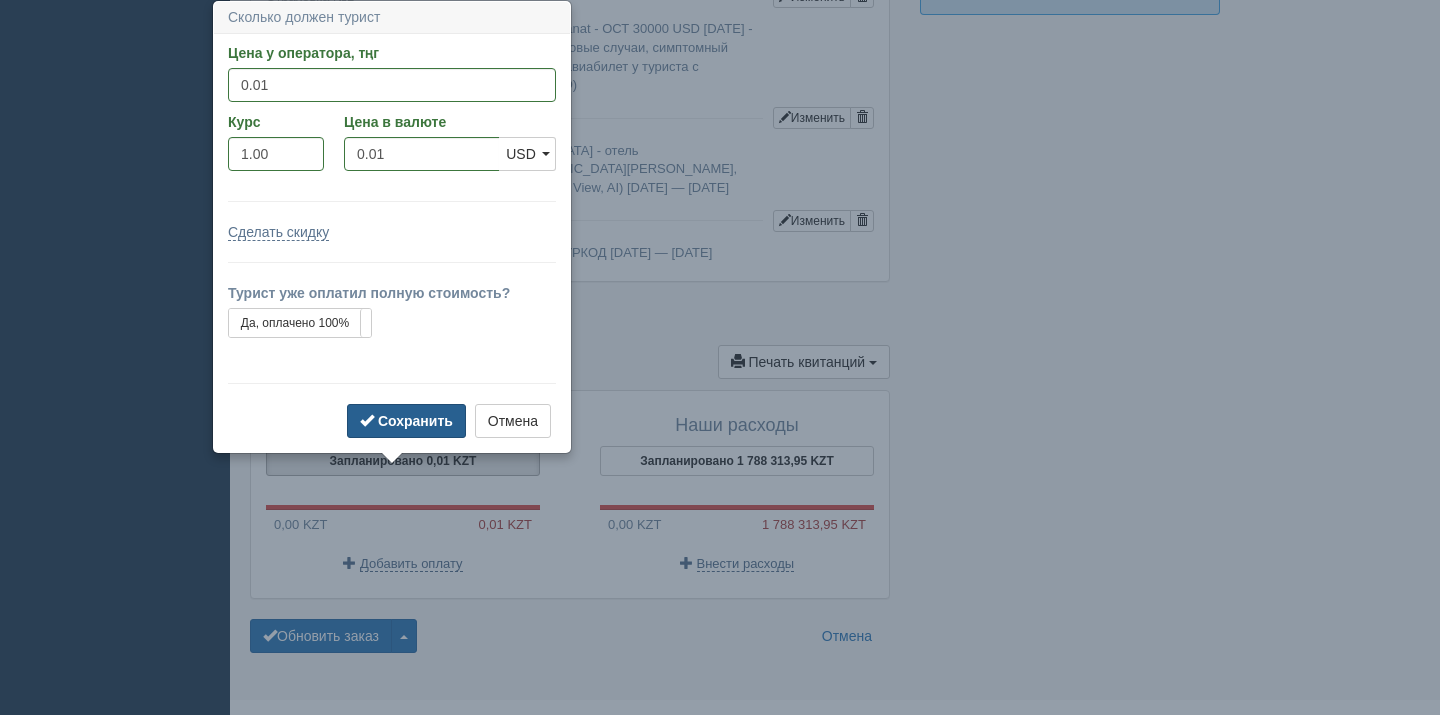 click on "Сохранить" at bounding box center (406, 421) 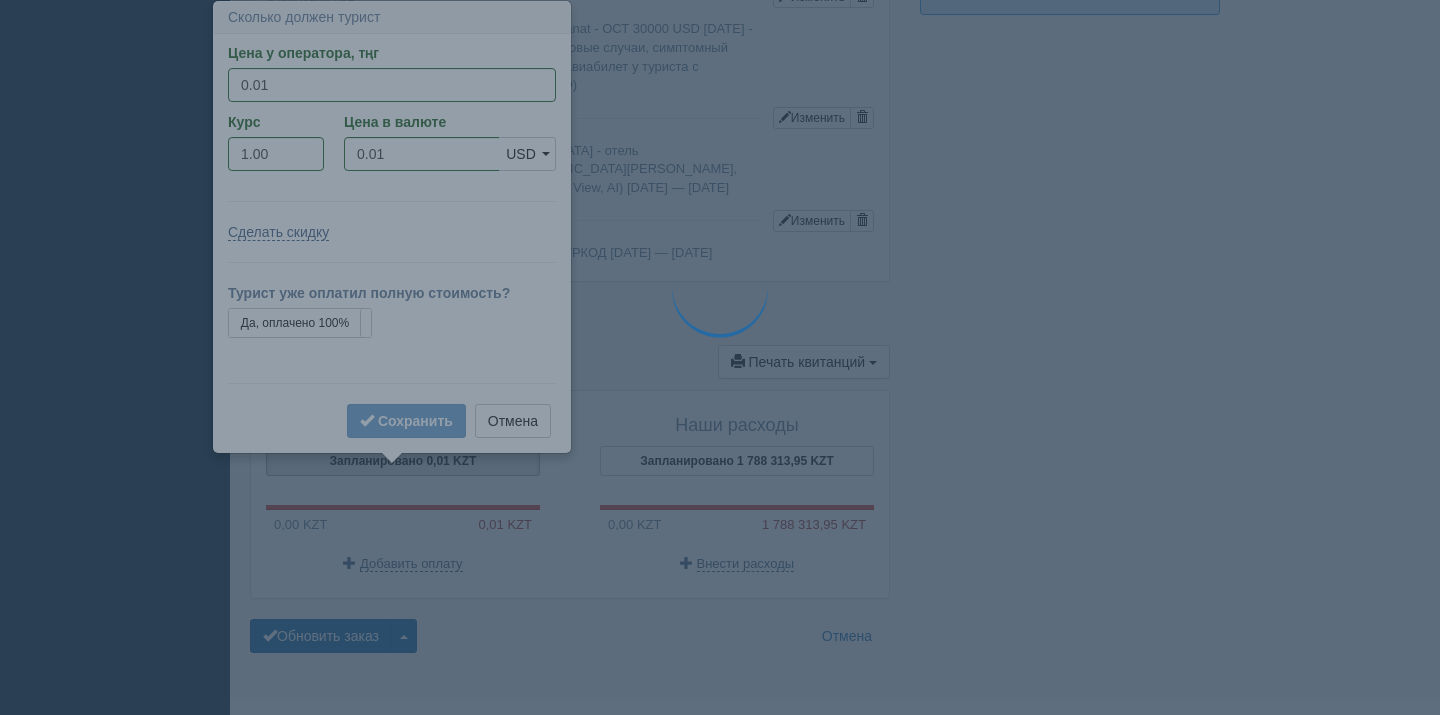type on "1788313.95" 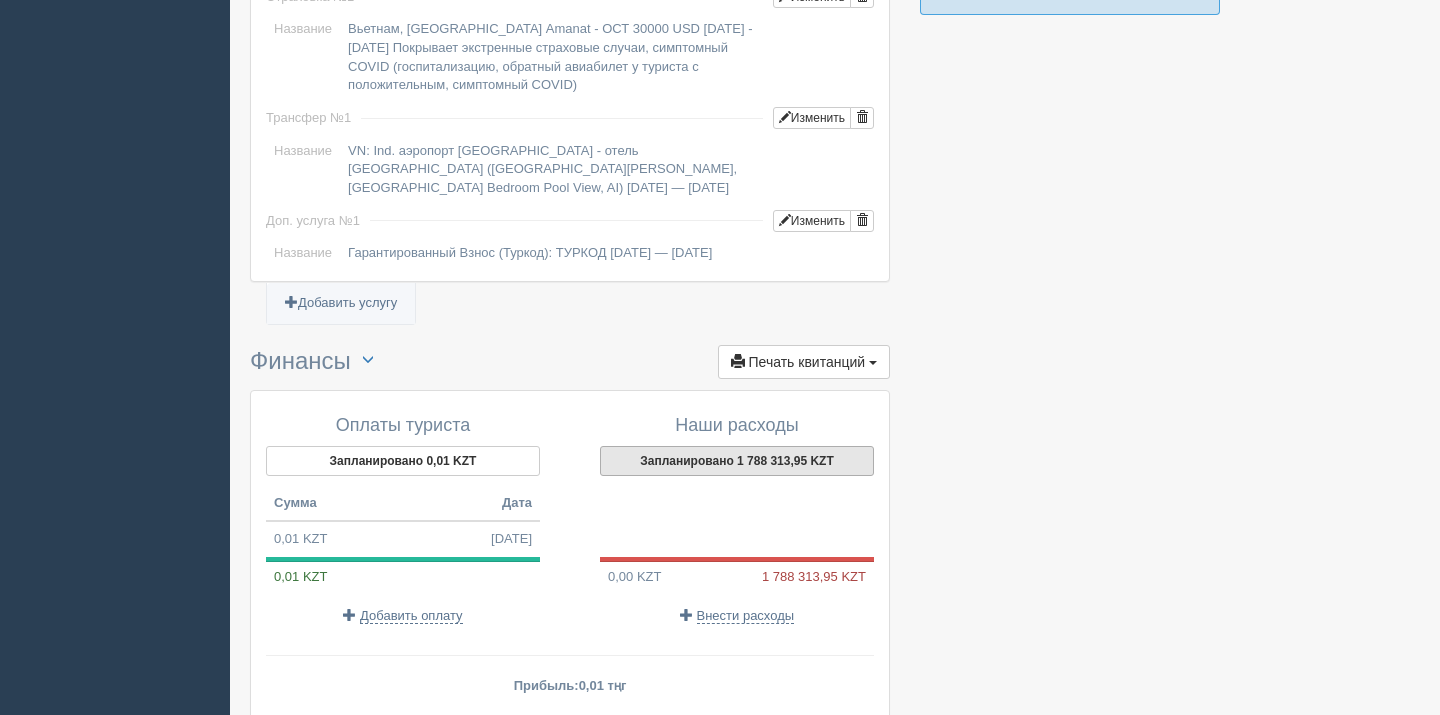 click on "Запланировано 1 788 313,95 KZT" at bounding box center (737, 461) 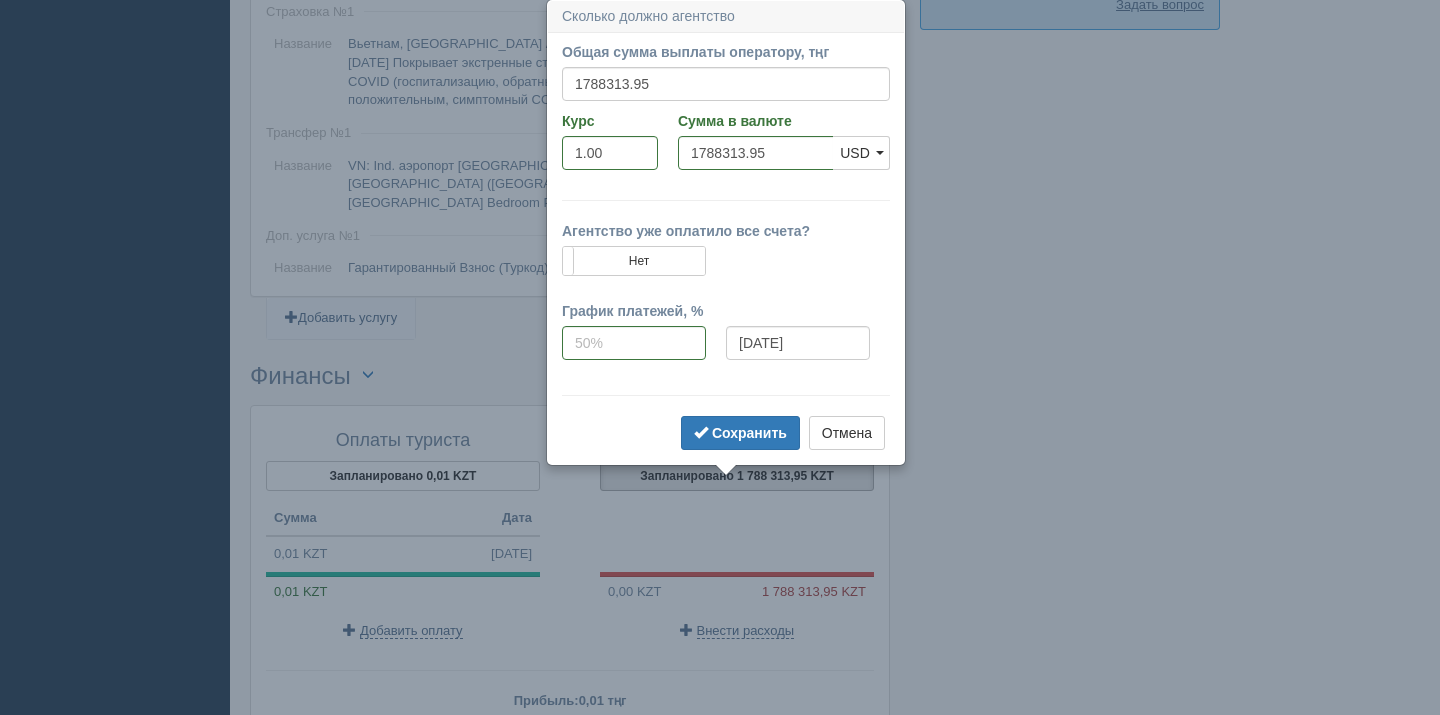 scroll, scrollTop: 1681, scrollLeft: 0, axis: vertical 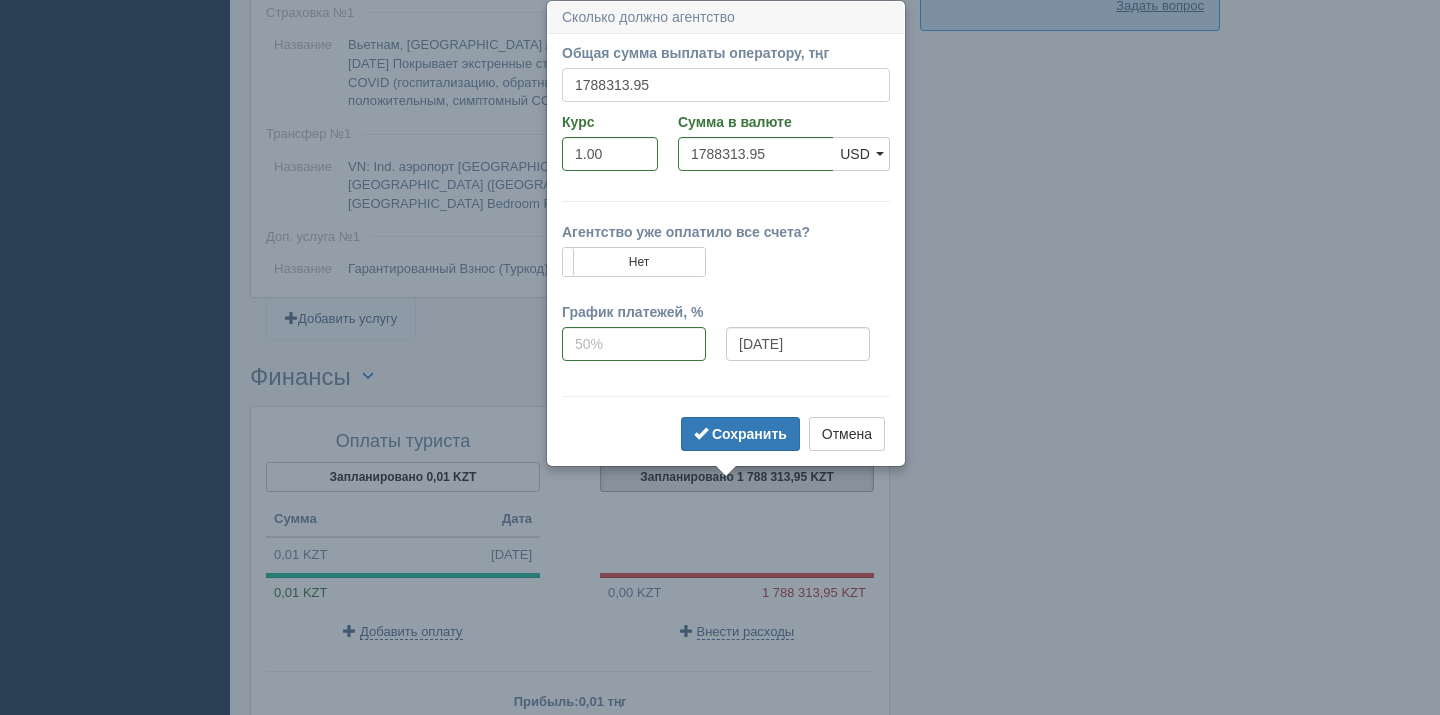 drag, startPoint x: 664, startPoint y: 90, endPoint x: 497, endPoint y: 83, distance: 167.14664 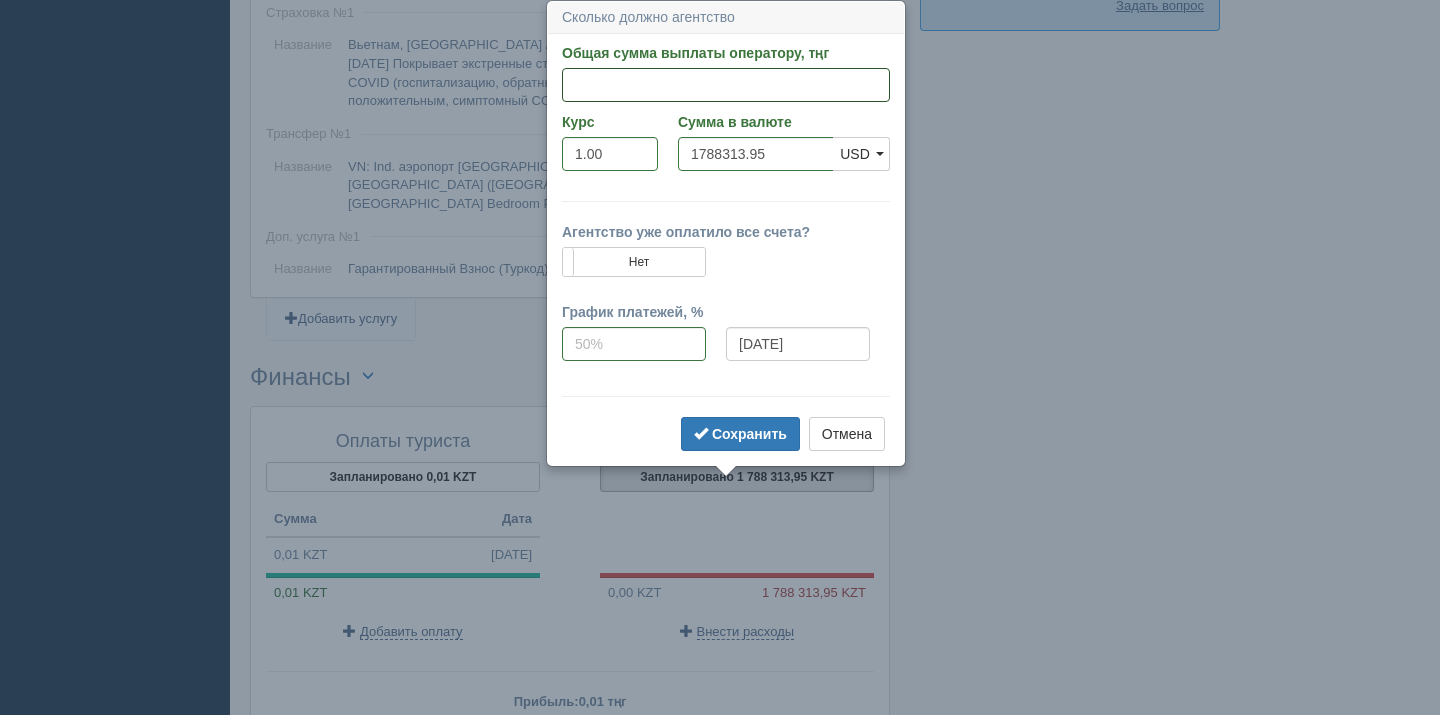 type 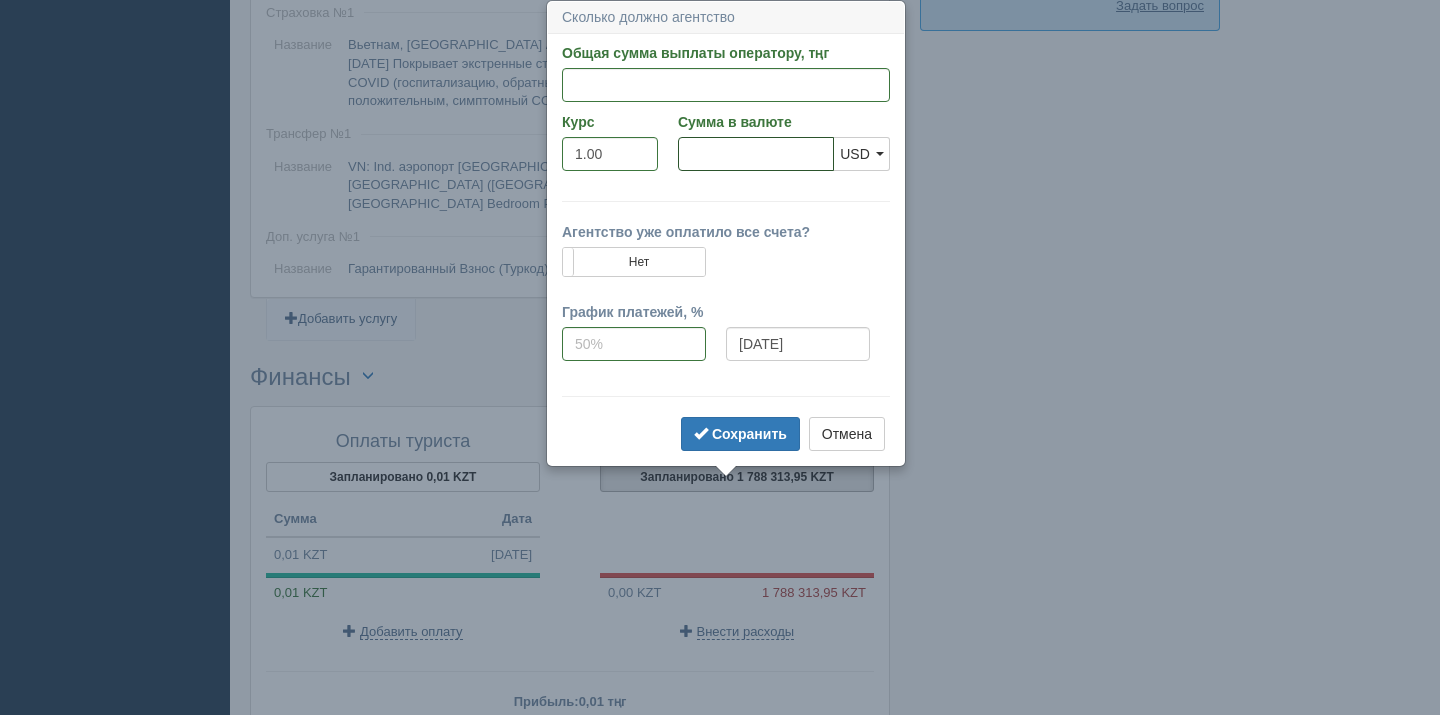 click on "Сумма в валюте" at bounding box center (756, 154) 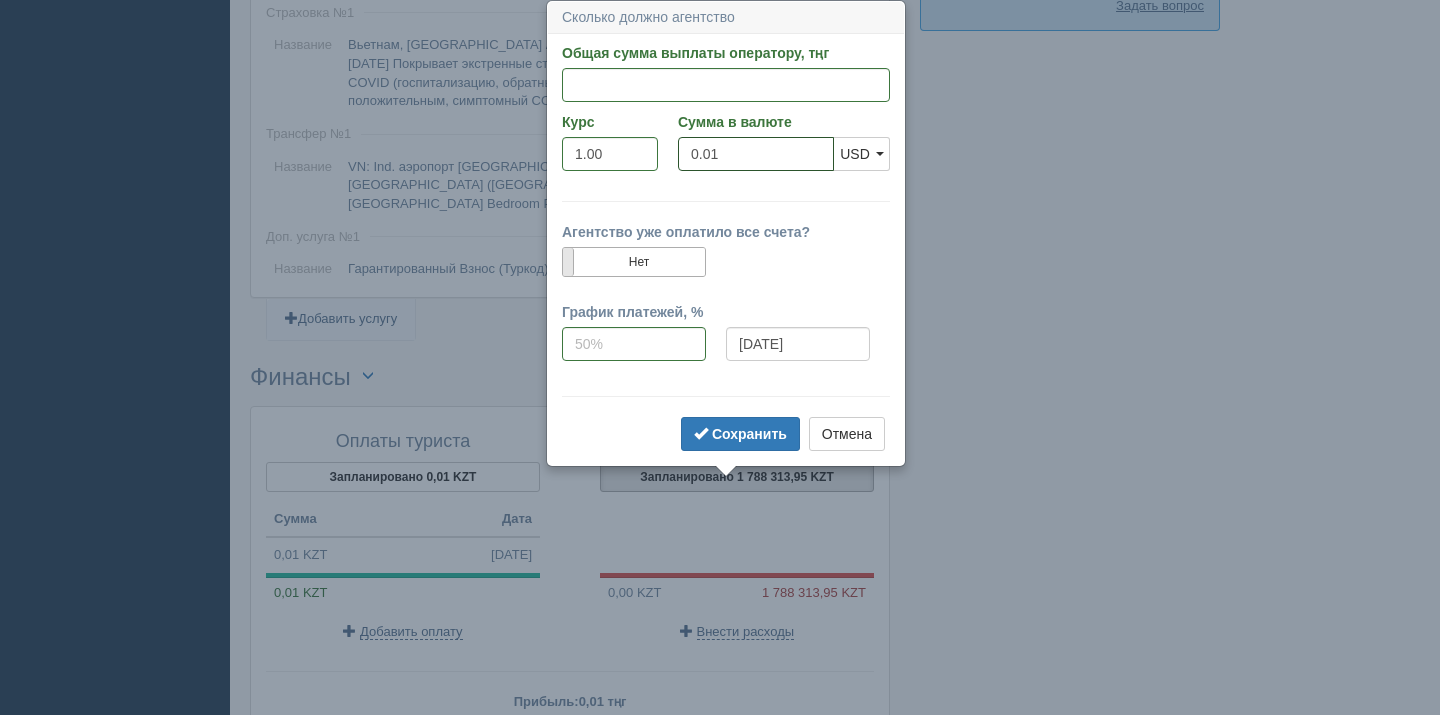 type on "0.01" 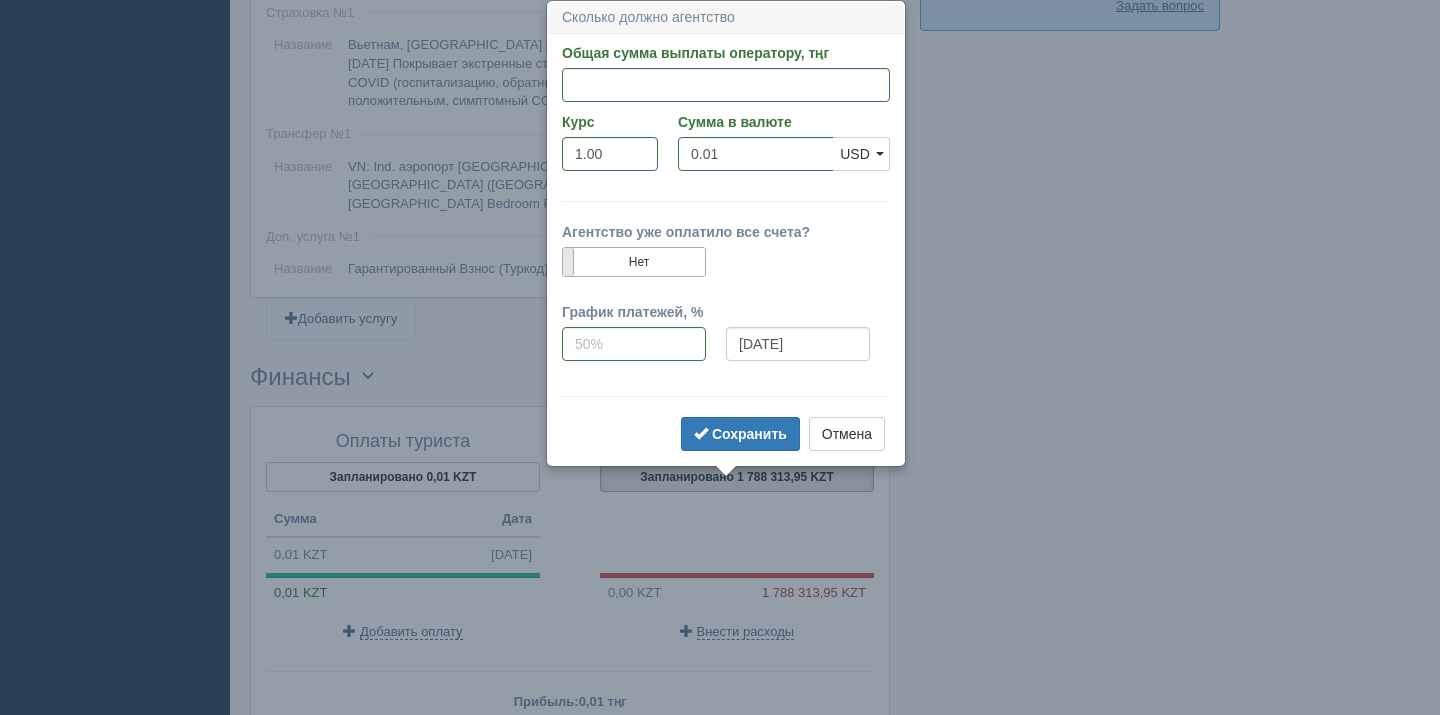 type on "0.01" 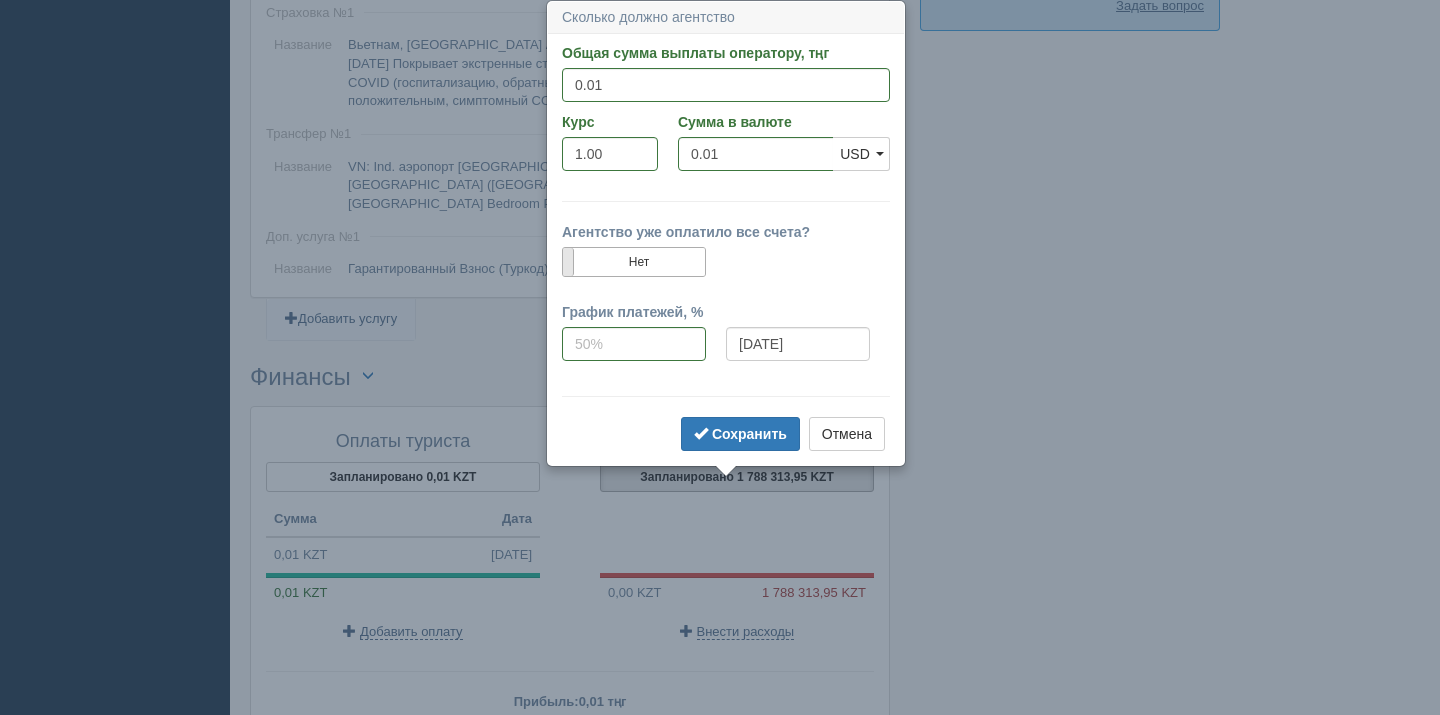click at bounding box center [563, 262] 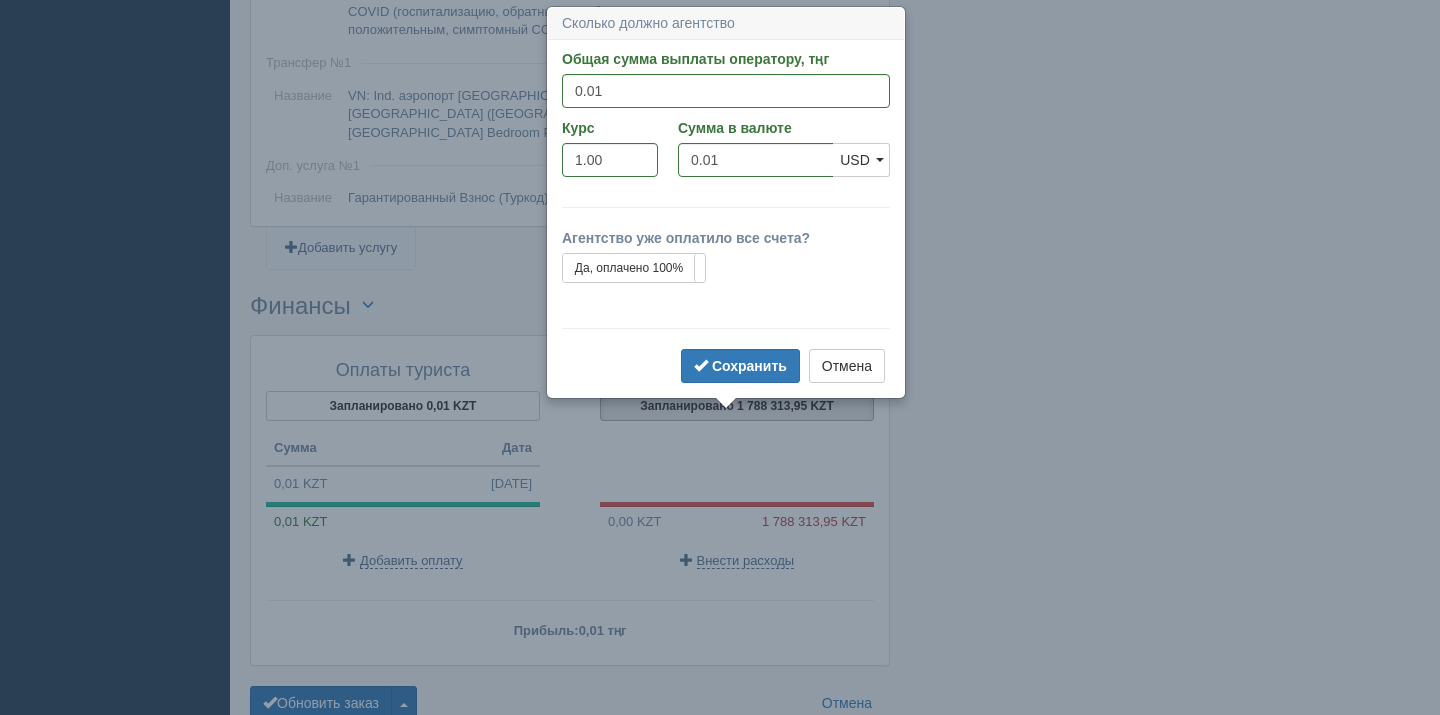 scroll, scrollTop: 1758, scrollLeft: 0, axis: vertical 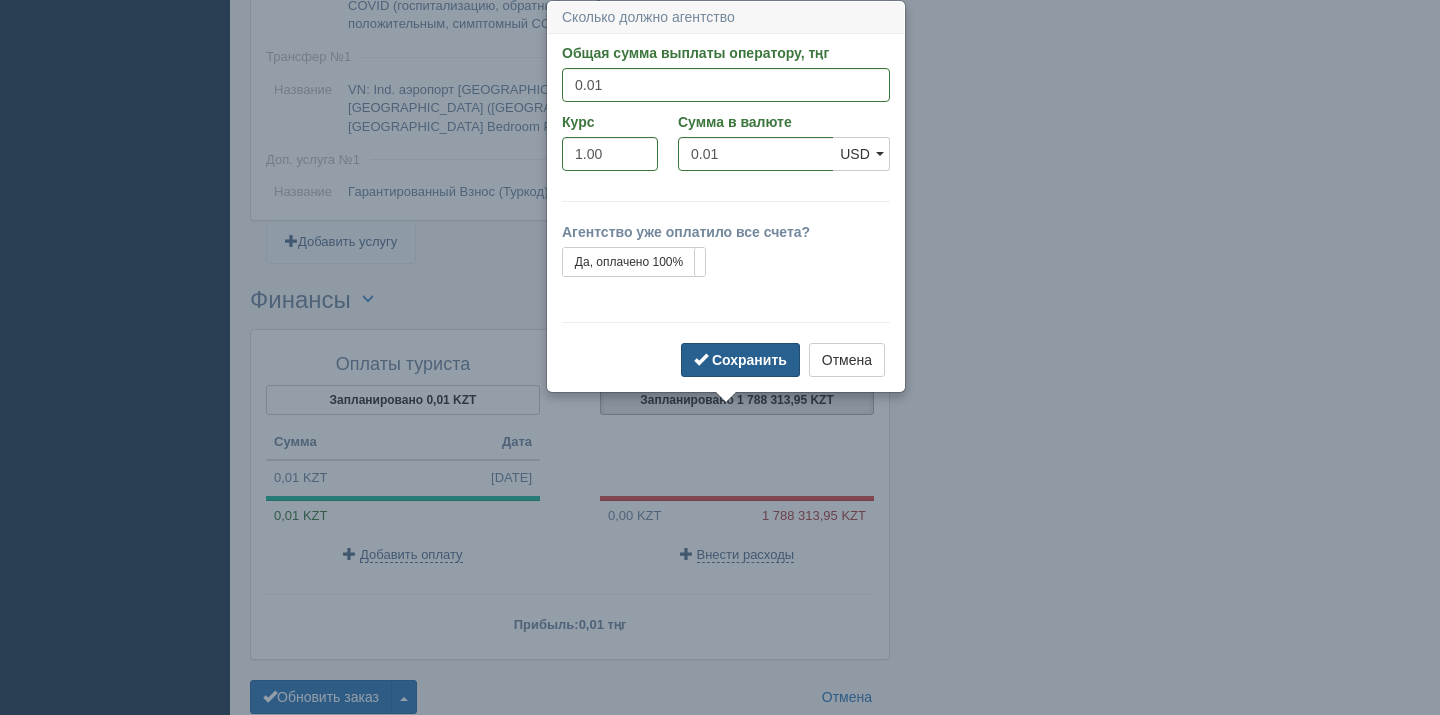 click on "Сохранить" at bounding box center [749, 360] 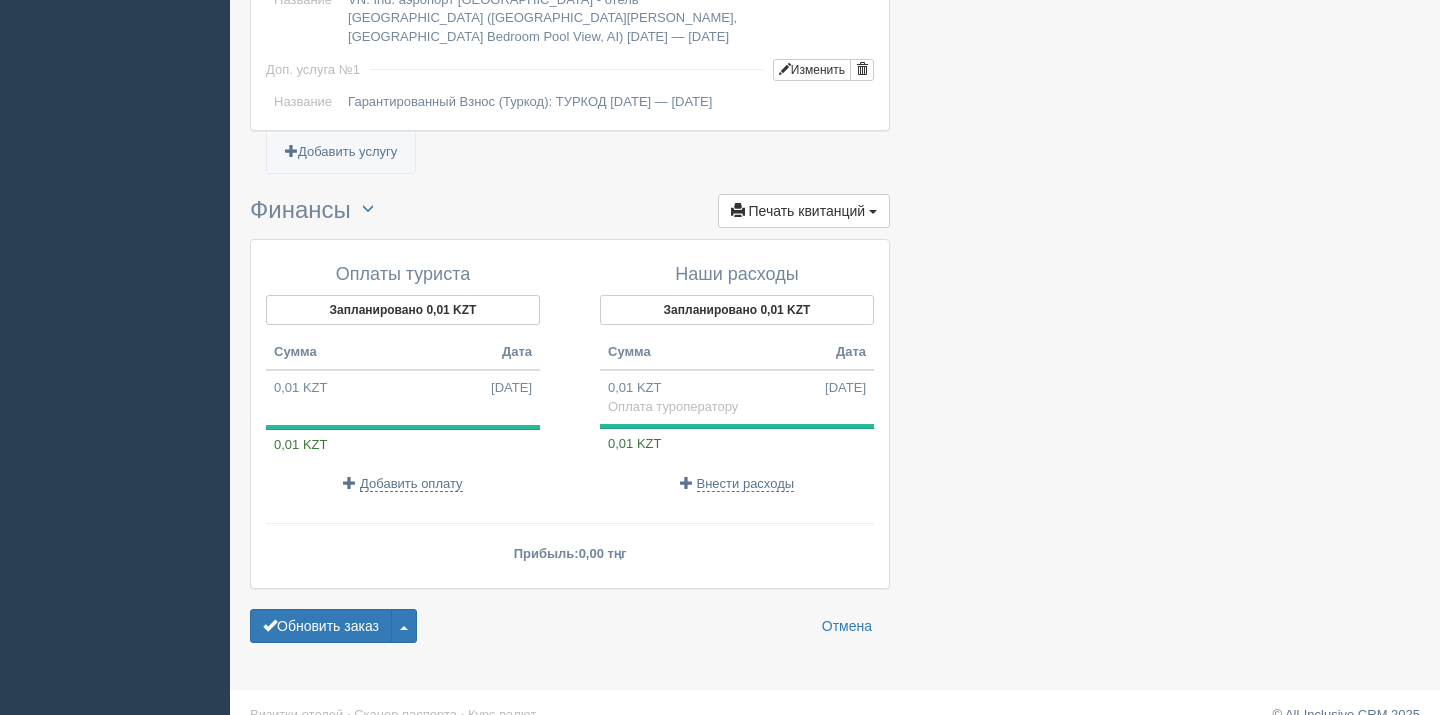 scroll, scrollTop: 1894, scrollLeft: 0, axis: vertical 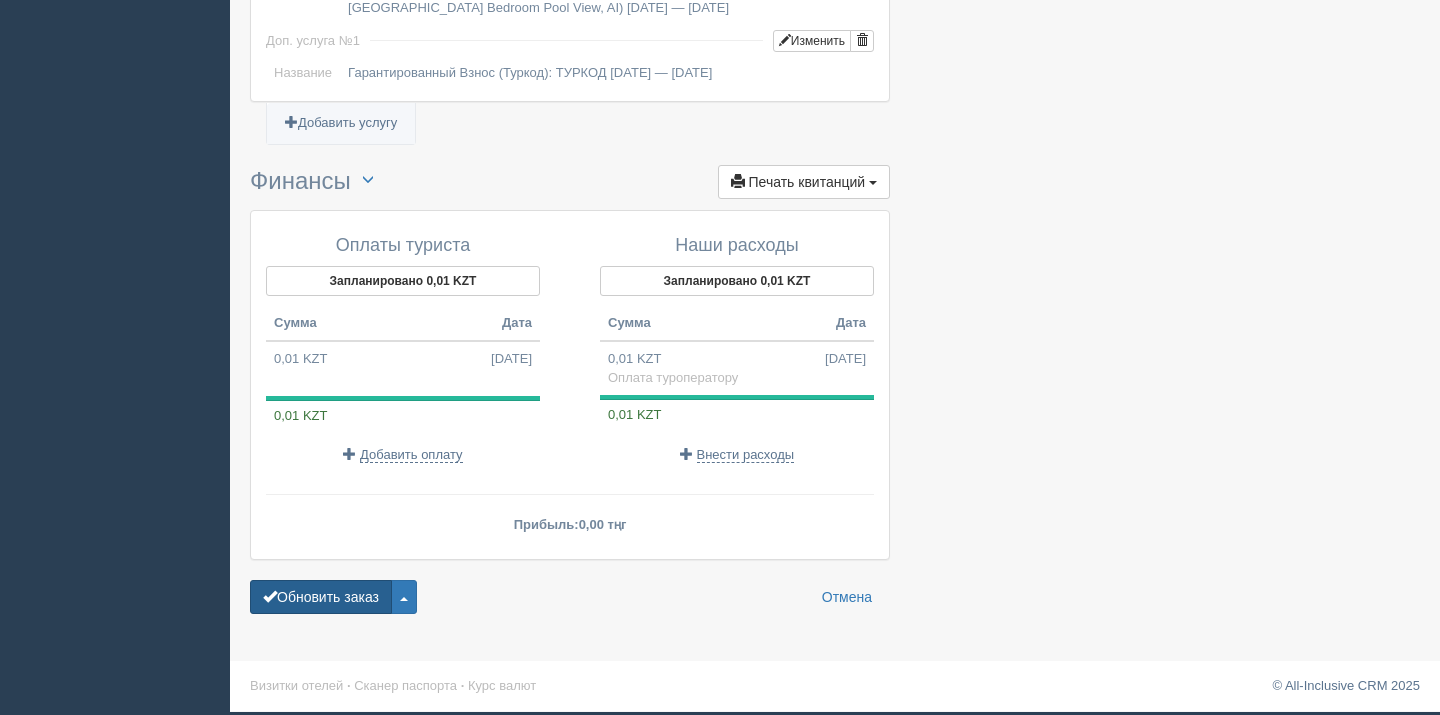 click on "Обновить заказ" at bounding box center (321, 597) 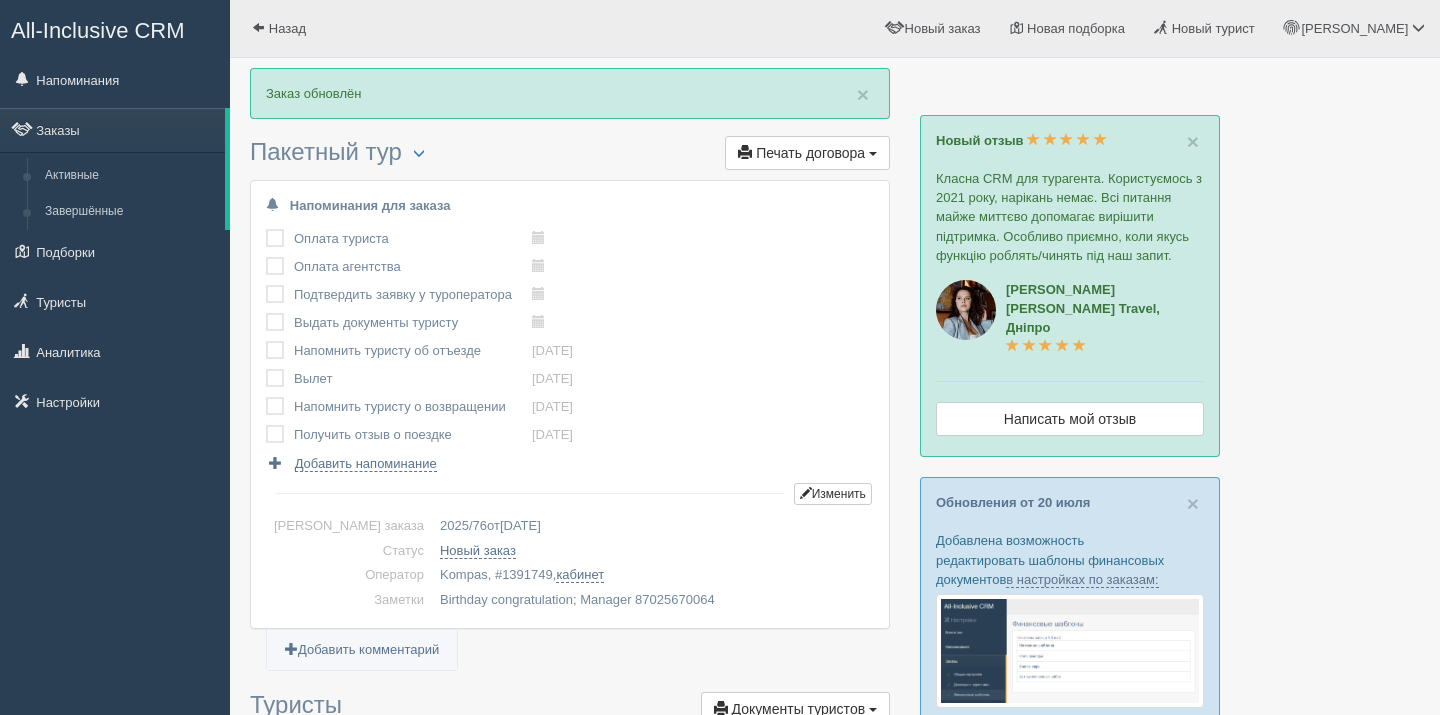 scroll, scrollTop: 0, scrollLeft: 0, axis: both 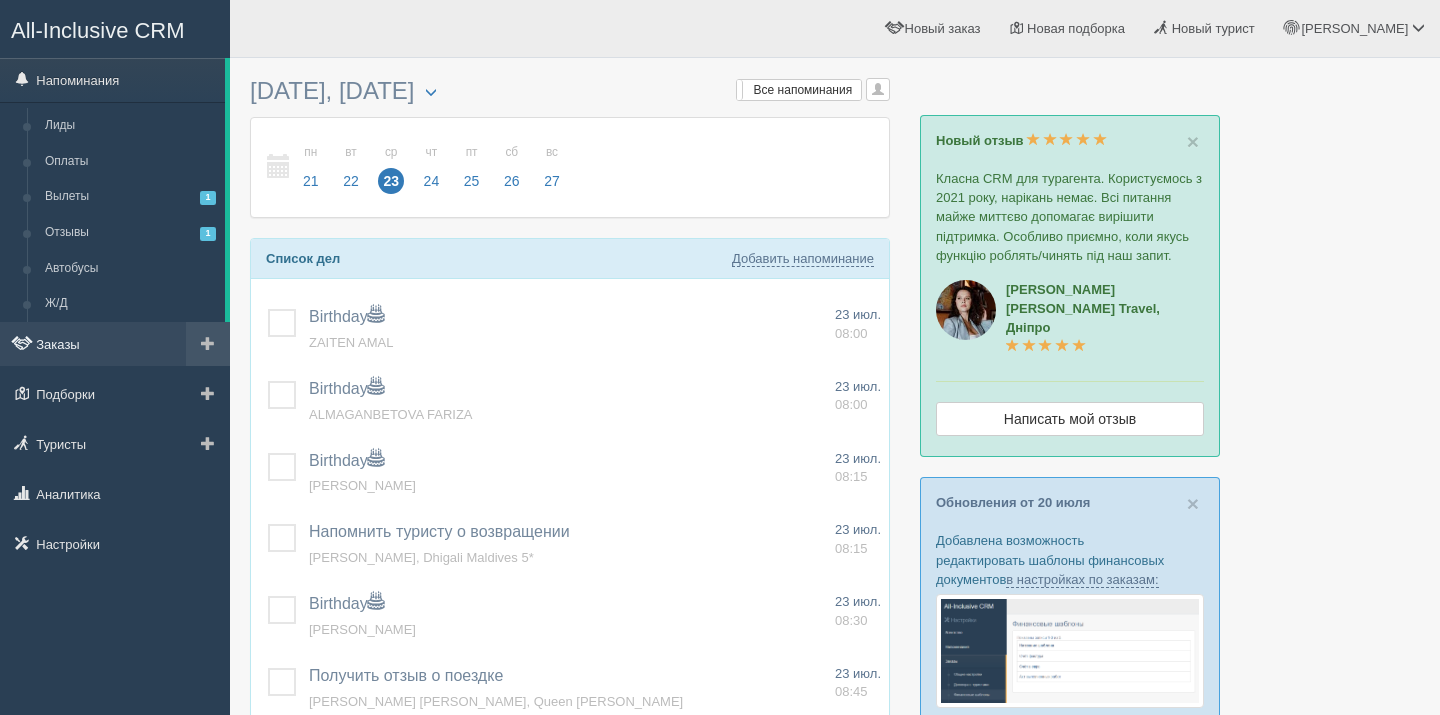 click on "Заказы" at bounding box center [115, 344] 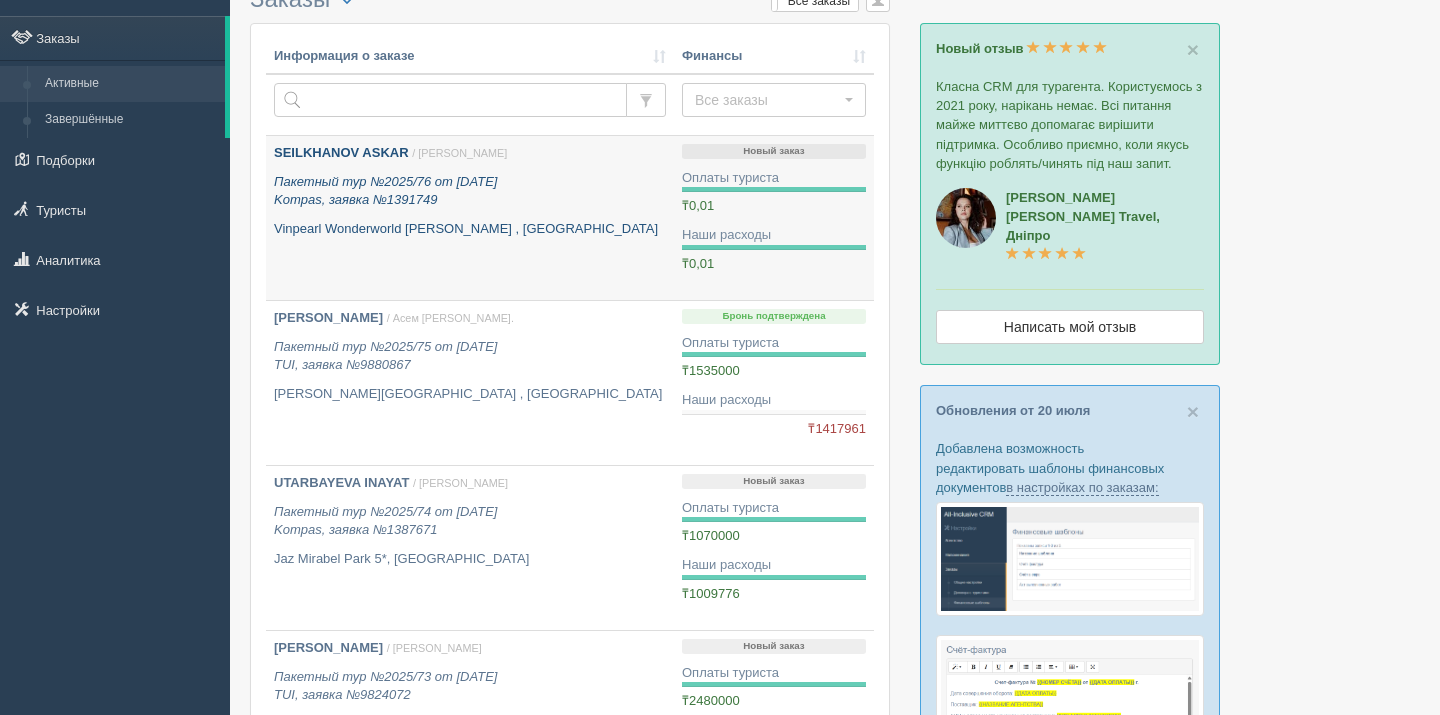 scroll, scrollTop: 91, scrollLeft: 0, axis: vertical 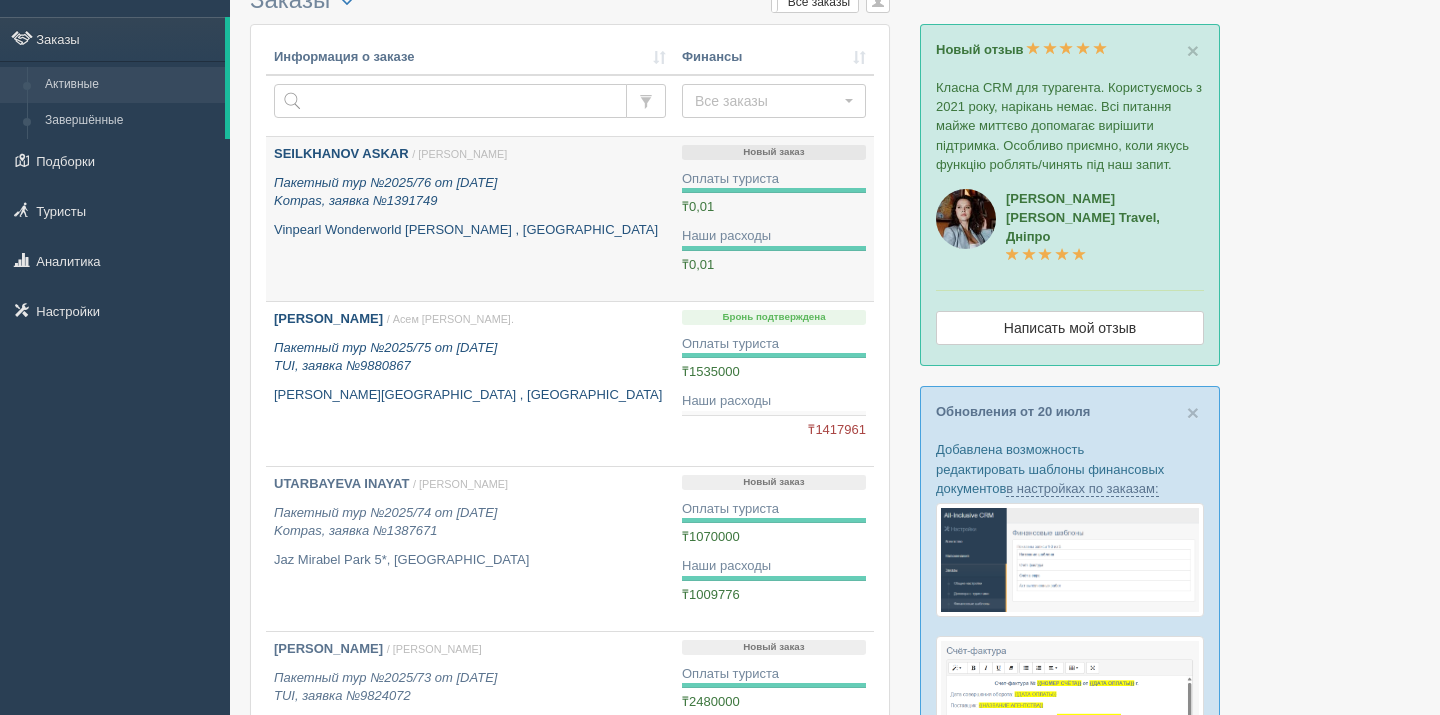 click on "GORLENKO EVGENII
/ Асем К.
Пакетный тур №2025/75 от 22.07.2025
TUI, заявка №9880867
Sanya Pearl River Garden , Китай" at bounding box center (470, 357) 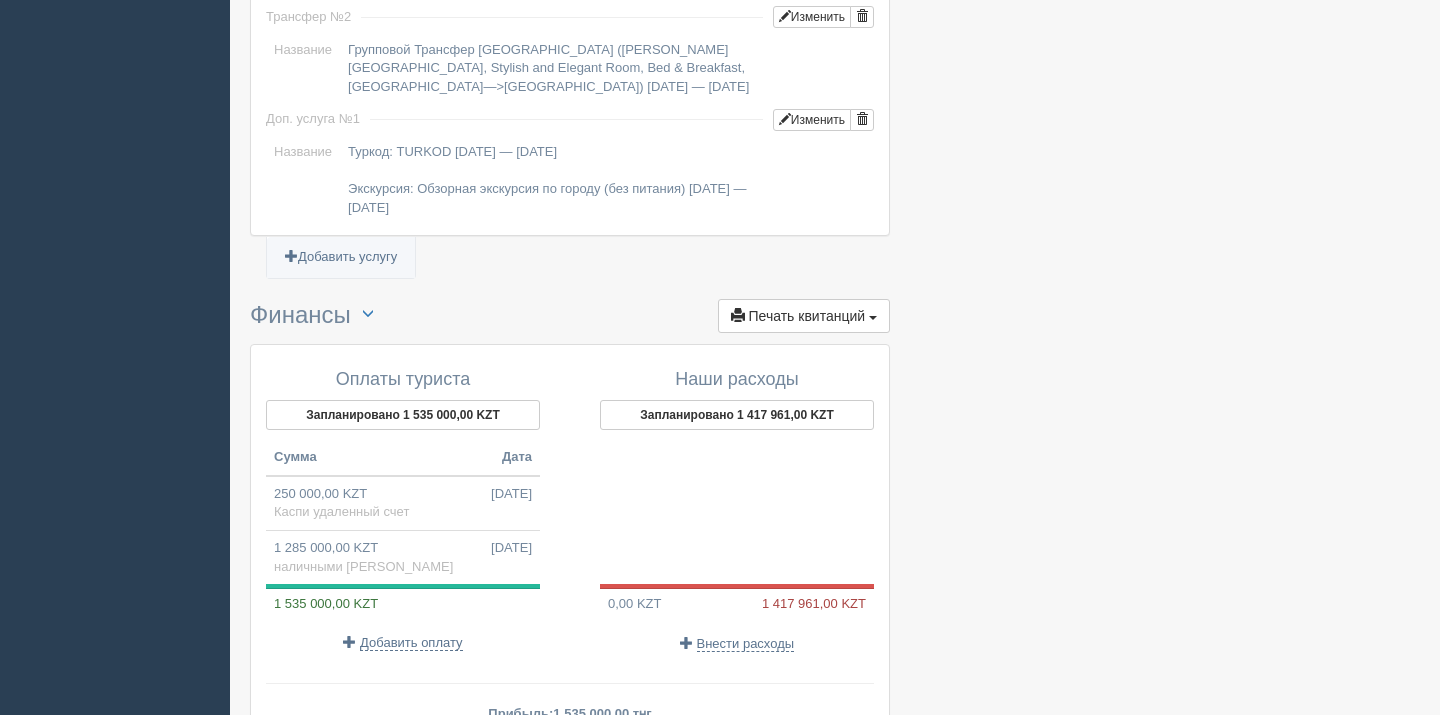 scroll, scrollTop: 2021, scrollLeft: 0, axis: vertical 